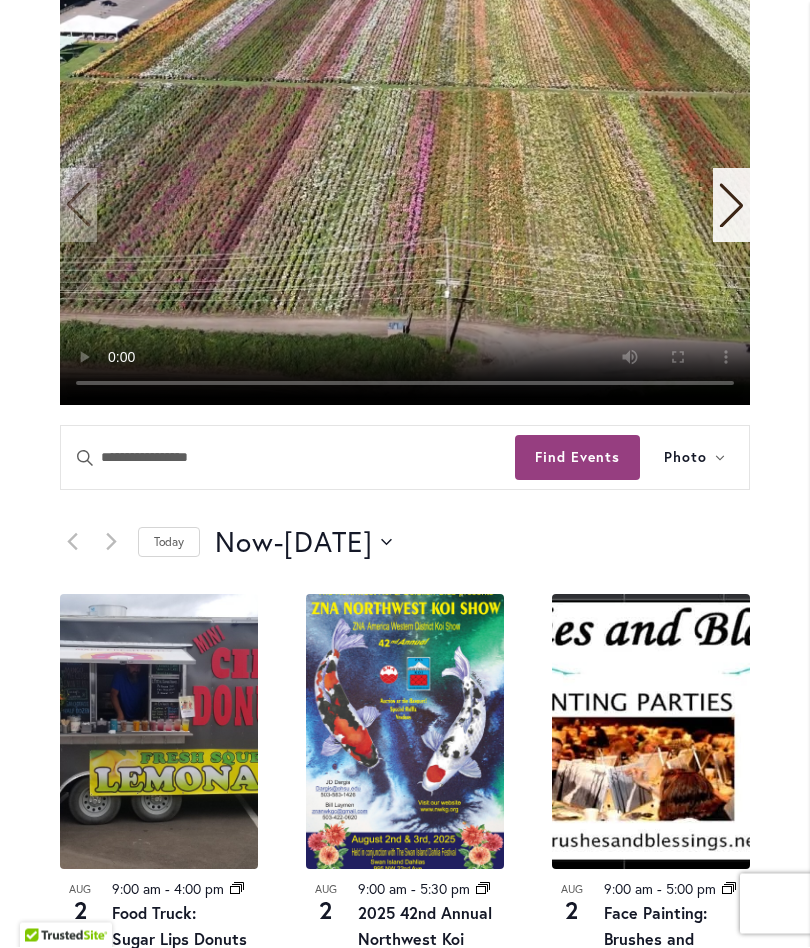scroll, scrollTop: 573, scrollLeft: 0, axis: vertical 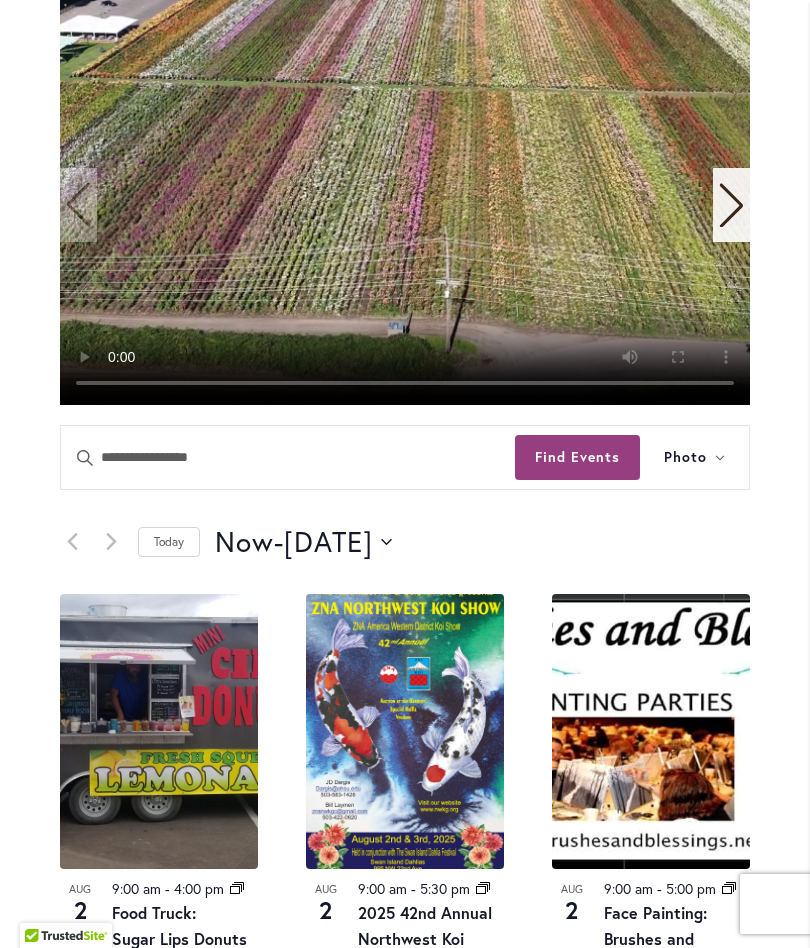 click on "Find Events" at bounding box center (577, 457) 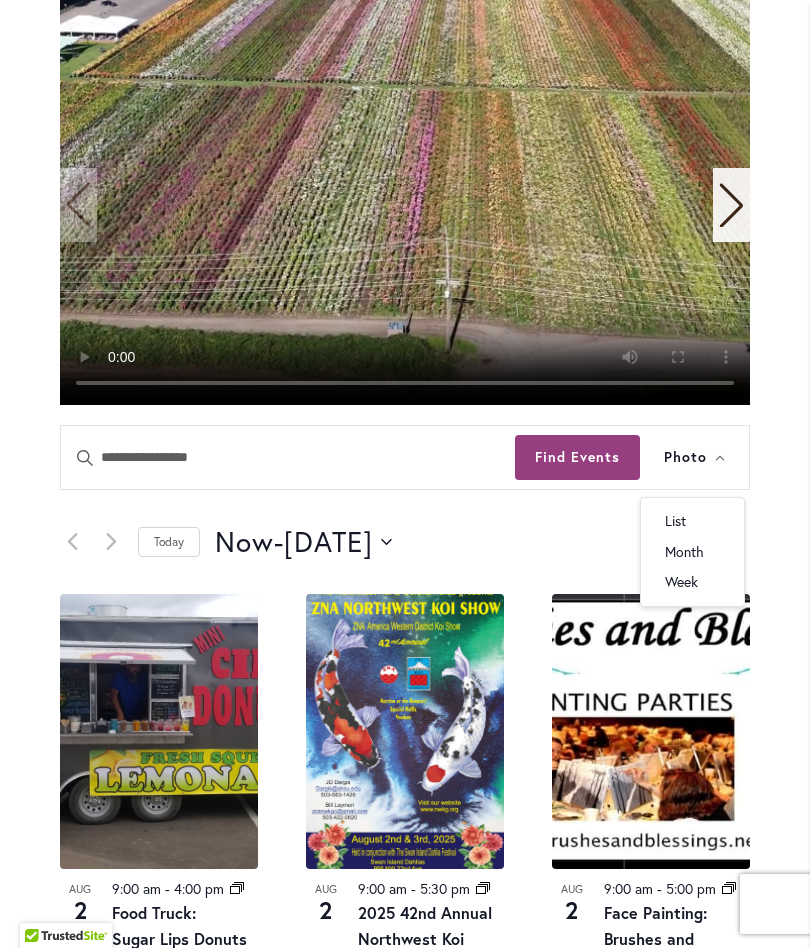 click on "12 events found.
Home       Events     Upcoming Events
Events Calendar
We are very proud of the farming tradition our family brings to the business we've owned and operated for three generations.
Festival Hours
Wednesday - Sunday 9:00 am - 5:30 pm Closed Monday & Tuesday
Events Search and Views Navigation
Search
Enter Keyword. Search for Events by Keyword.
Find Events
Event Views Navigation
Photo
List
Month
Photo
Week" at bounding box center (405, 1131) 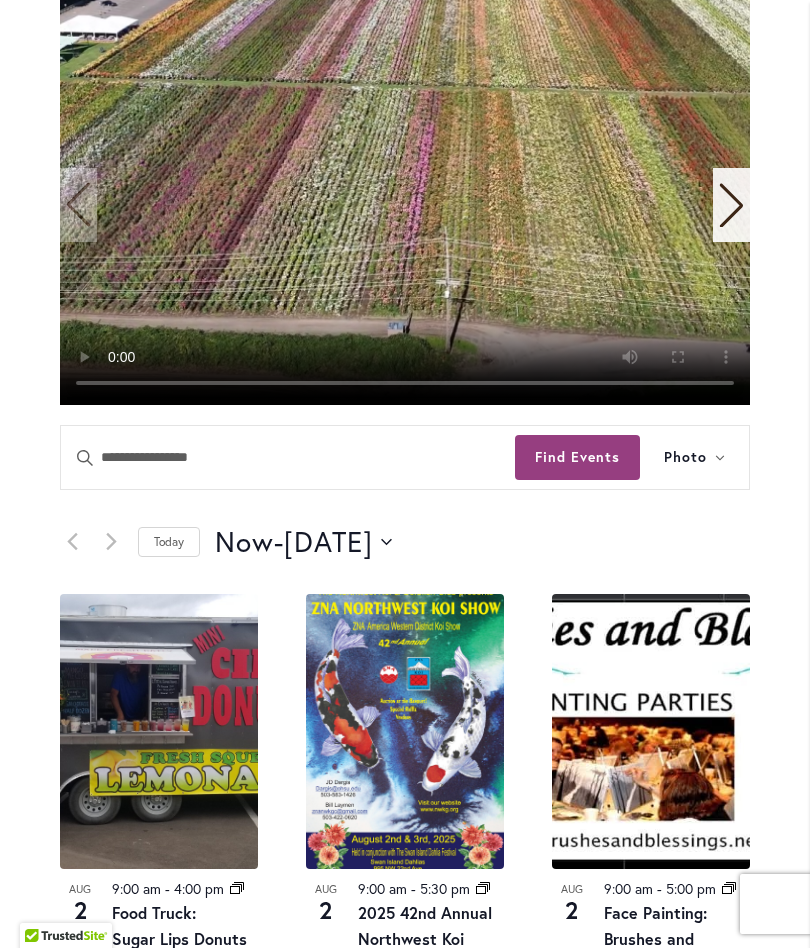click 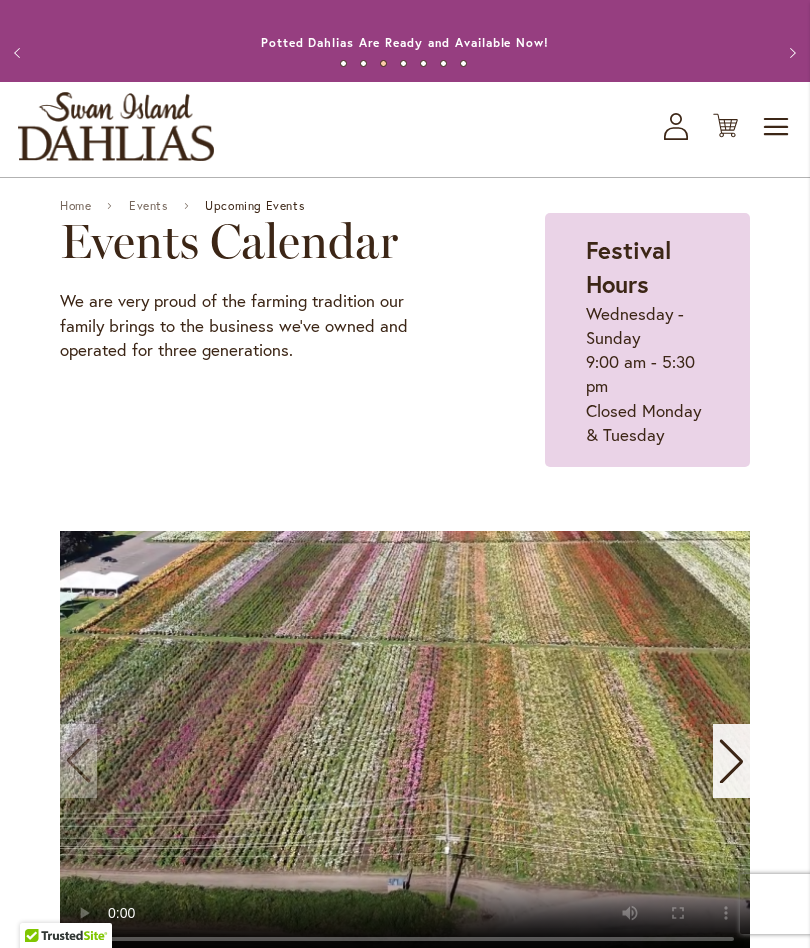 scroll, scrollTop: 0, scrollLeft: 0, axis: both 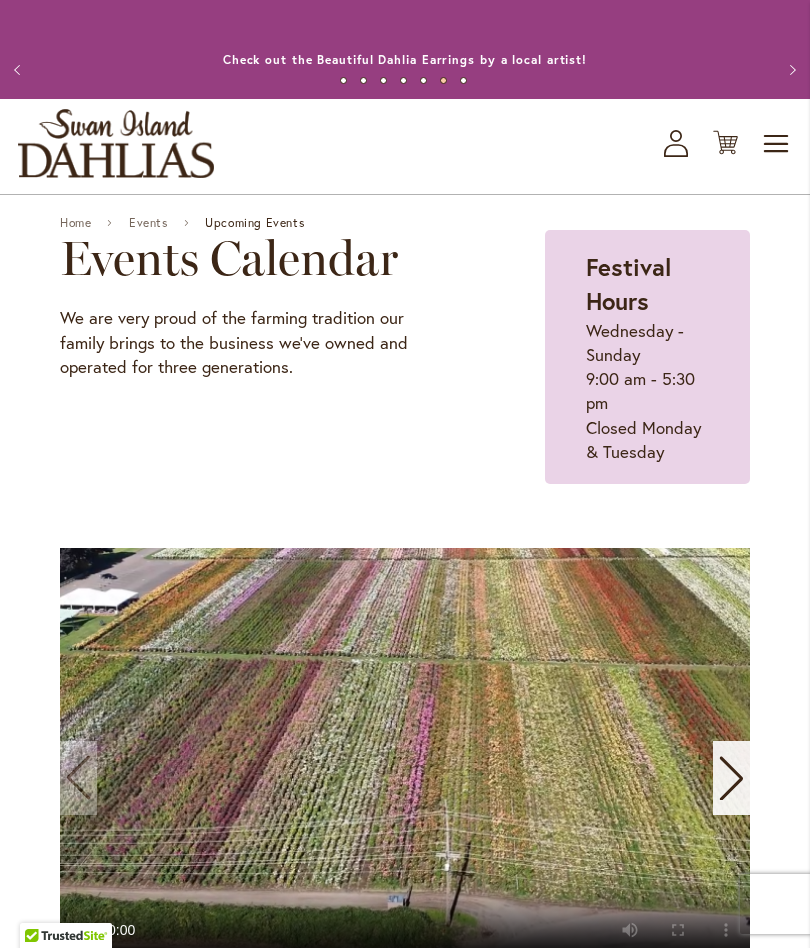 click on "Toggle Nav
Shop
All Shop
Dahlia Tubers
Collections
Fresh Cut Dahlias
Gardening Supplies
Gift Cards
Request a Catalog
Gifts, Clothing & Specialty Items" at bounding box center (405, 146) 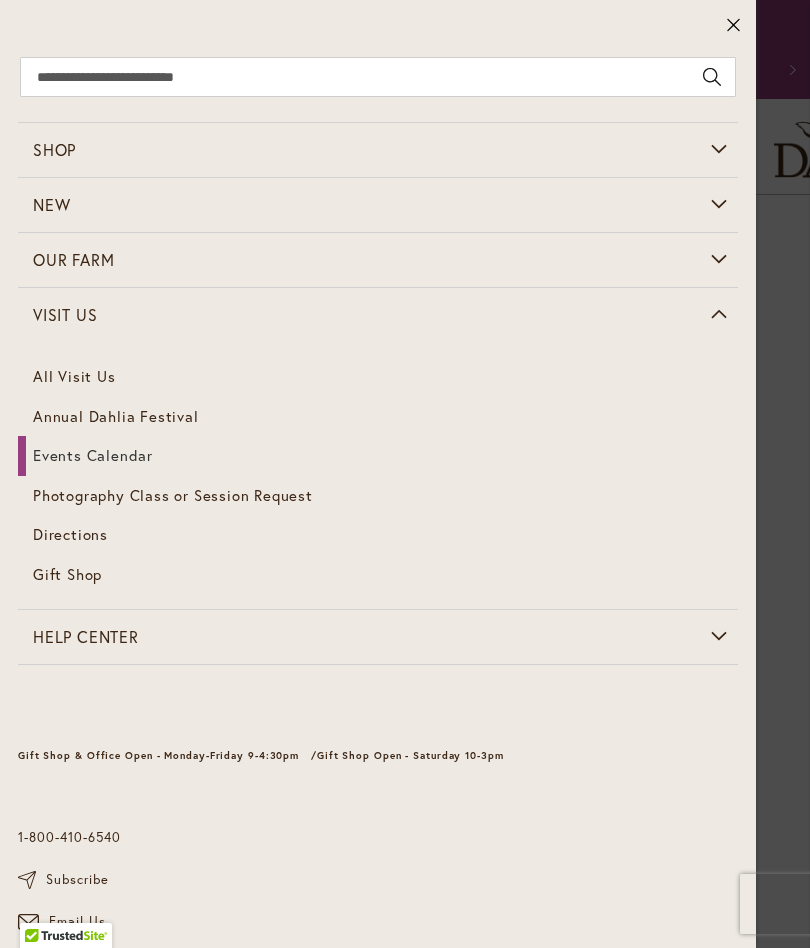 click on "Directions" at bounding box center (70, 534) 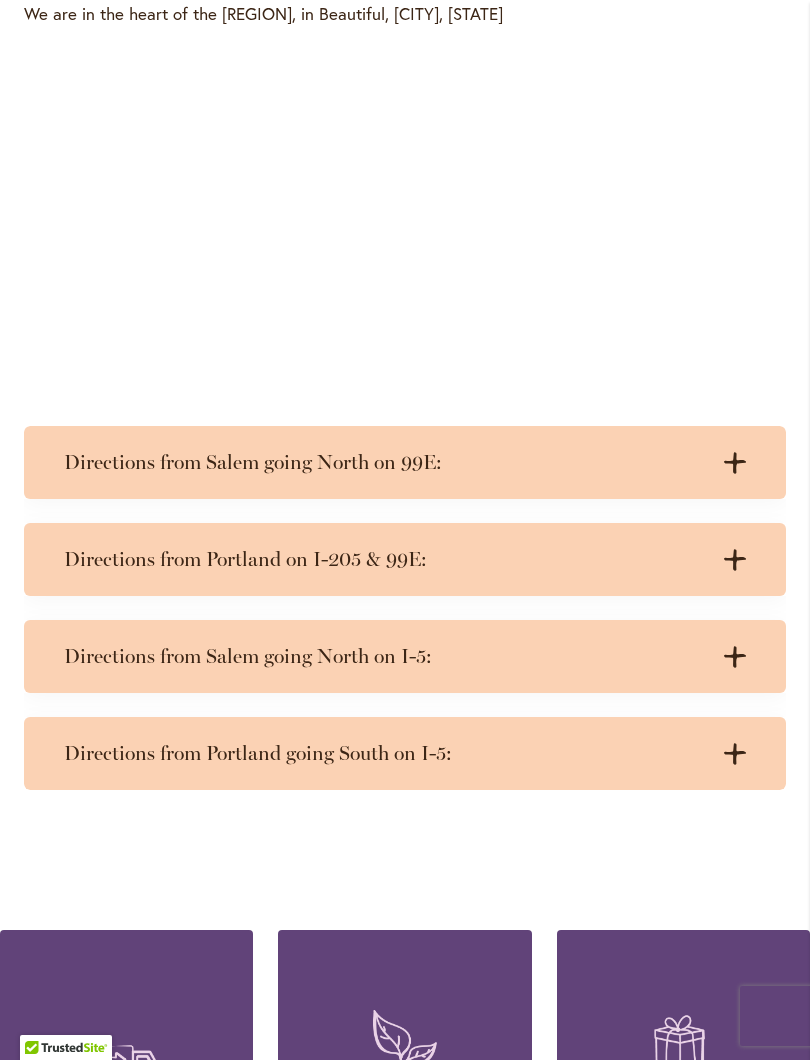 scroll, scrollTop: 1040, scrollLeft: 0, axis: vertical 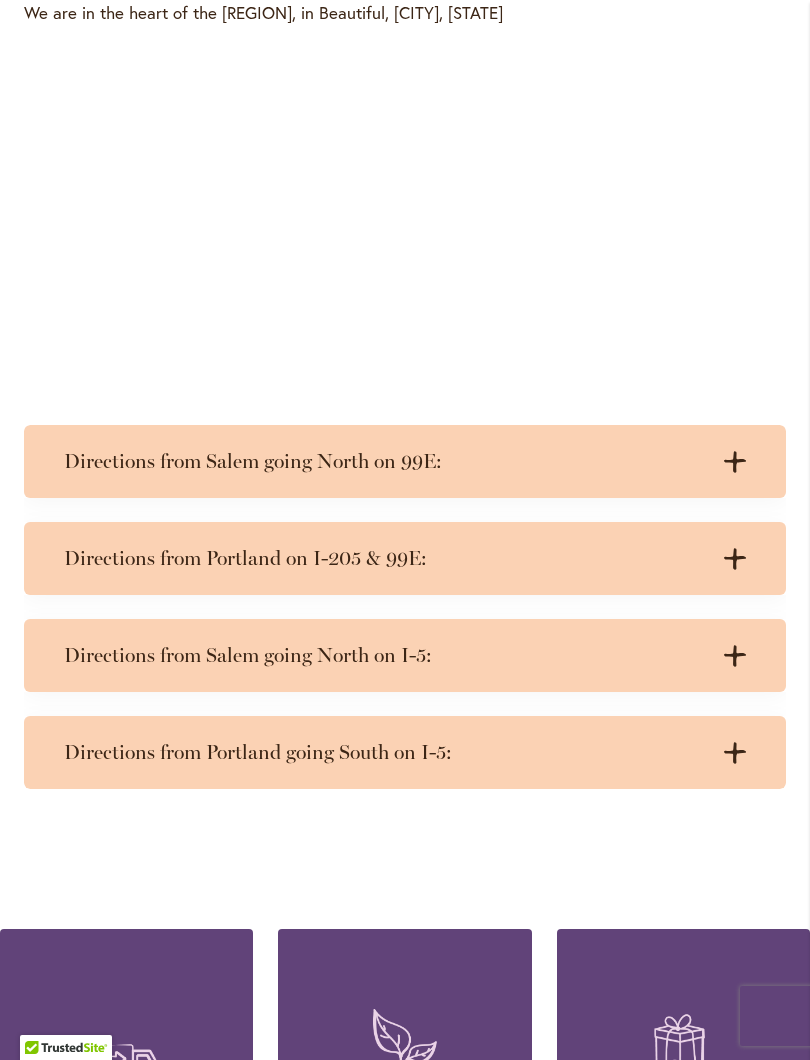 click on ".cls-1 {
fill: #3c2616;
stroke-width: 0px;
}" 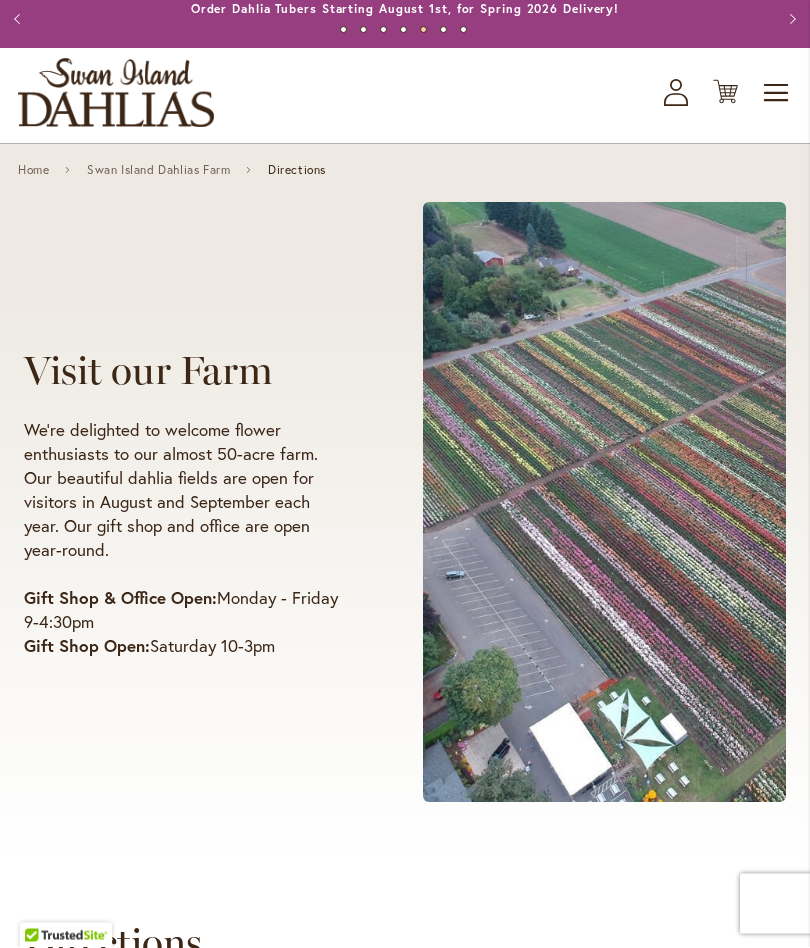 scroll, scrollTop: 0, scrollLeft: 0, axis: both 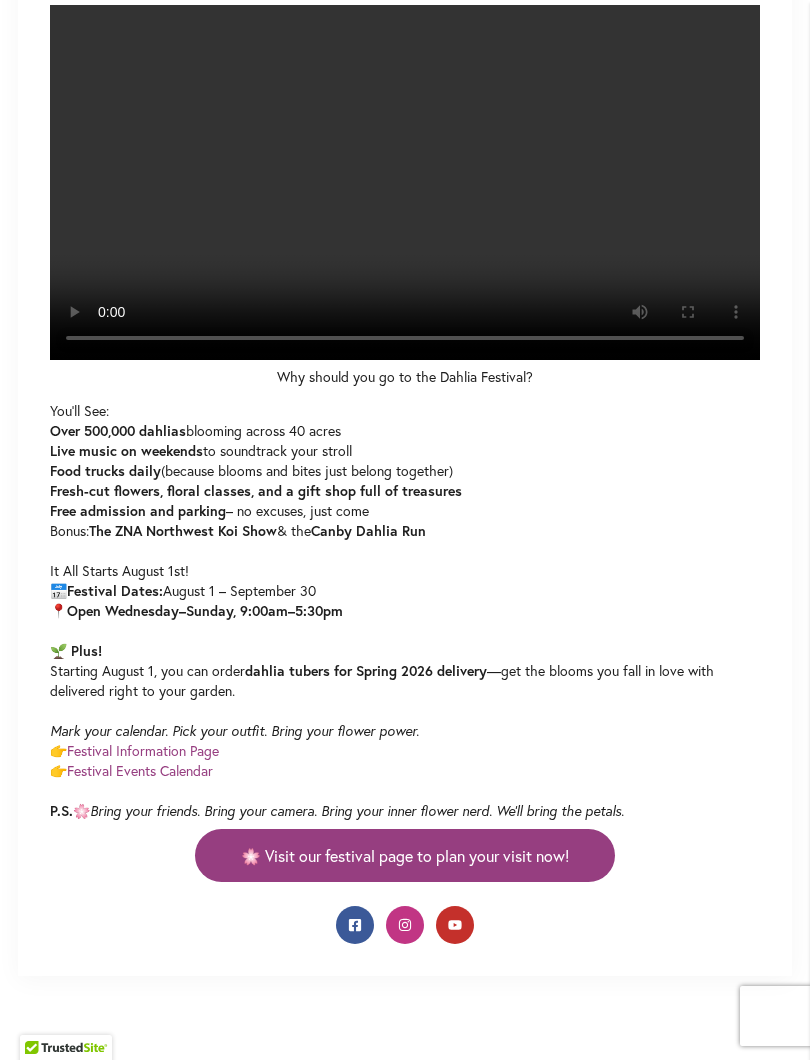click 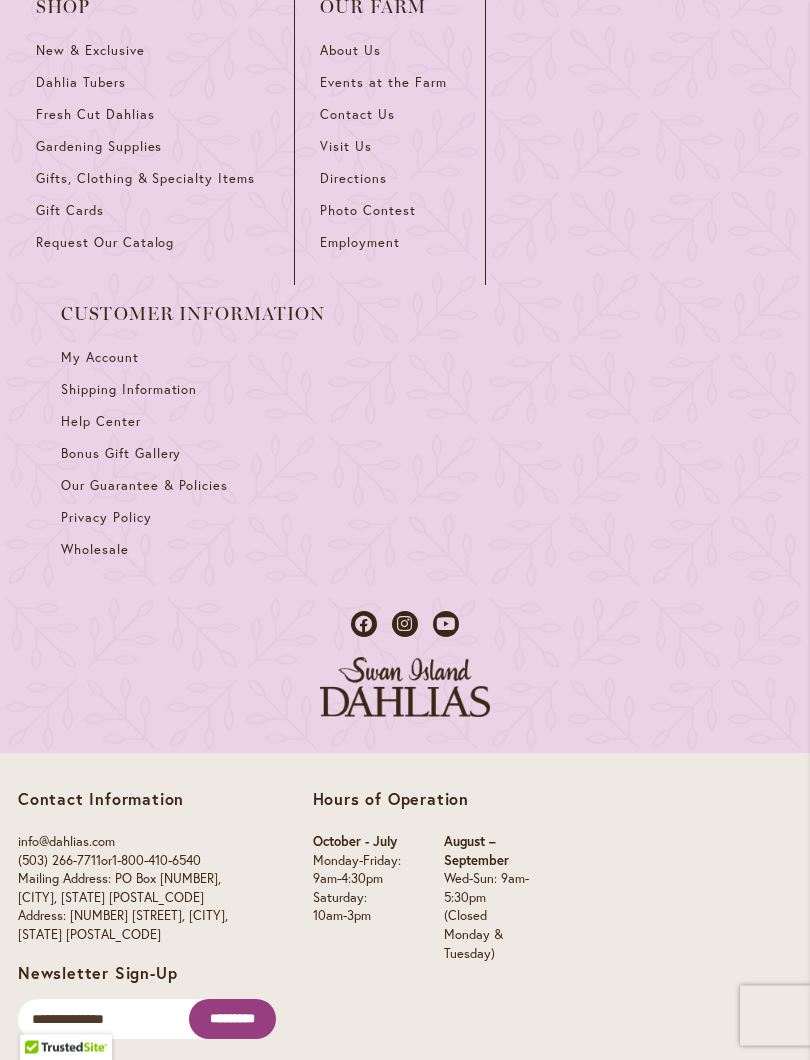 scroll, scrollTop: 1495, scrollLeft: 0, axis: vertical 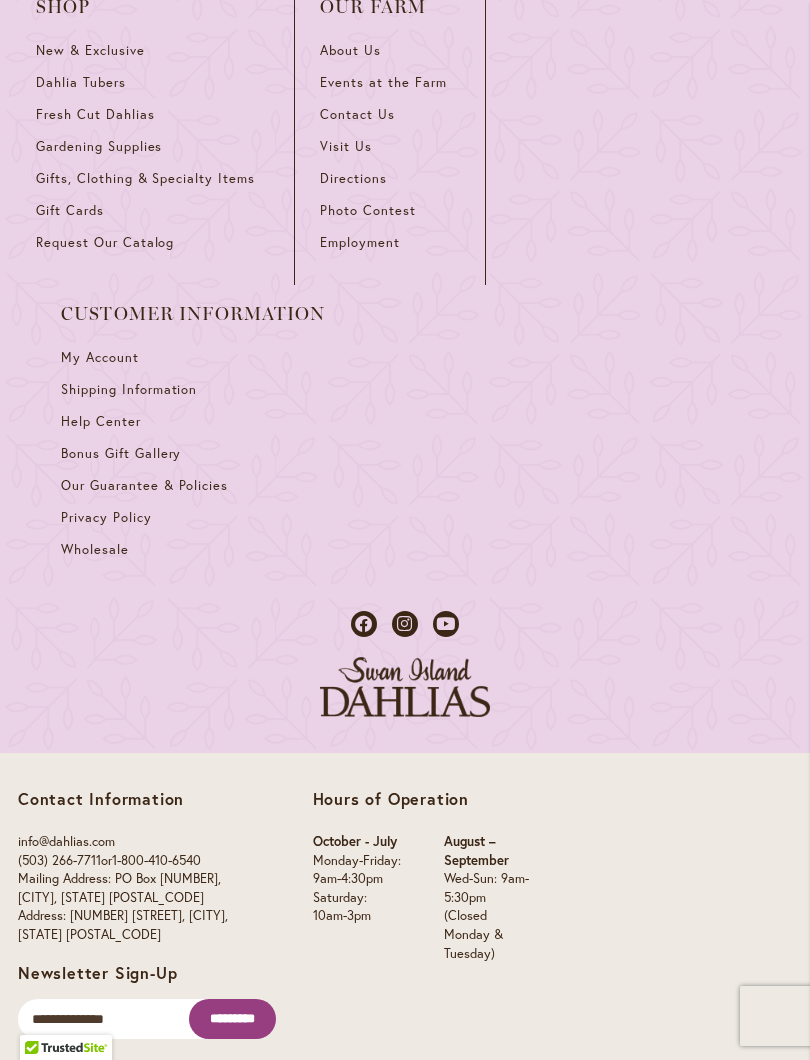 click on "🌸 Visit our festival page to plan your visit now!" 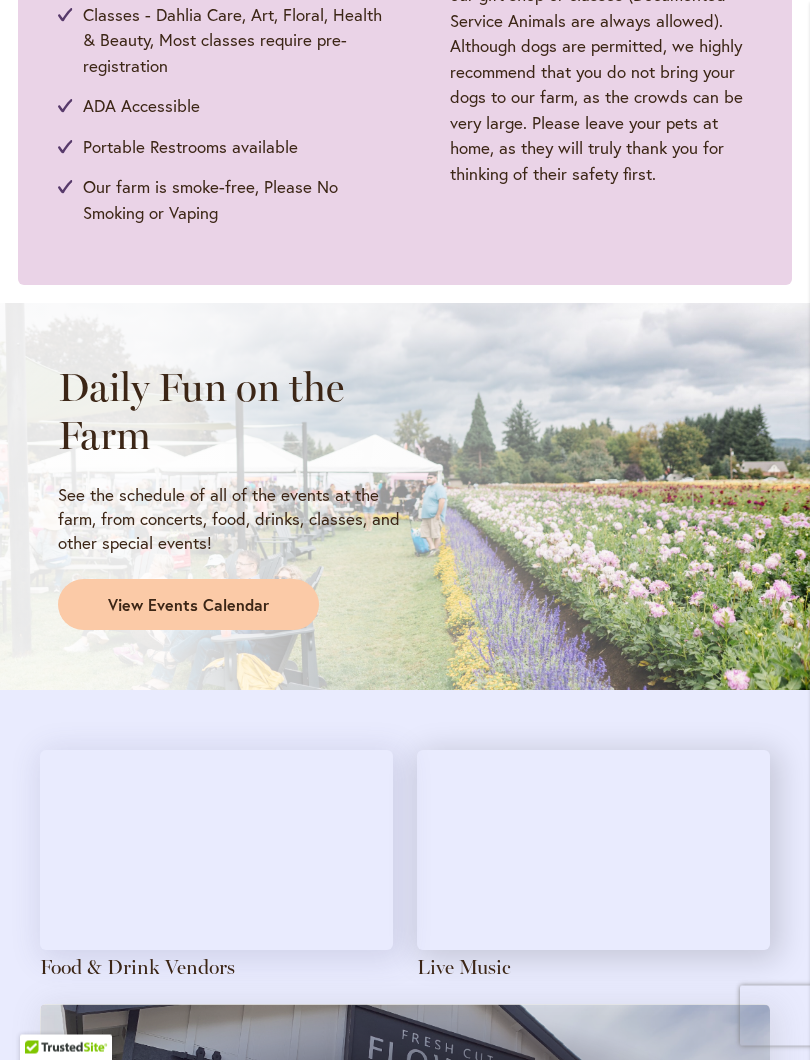 scroll, scrollTop: 1316, scrollLeft: 0, axis: vertical 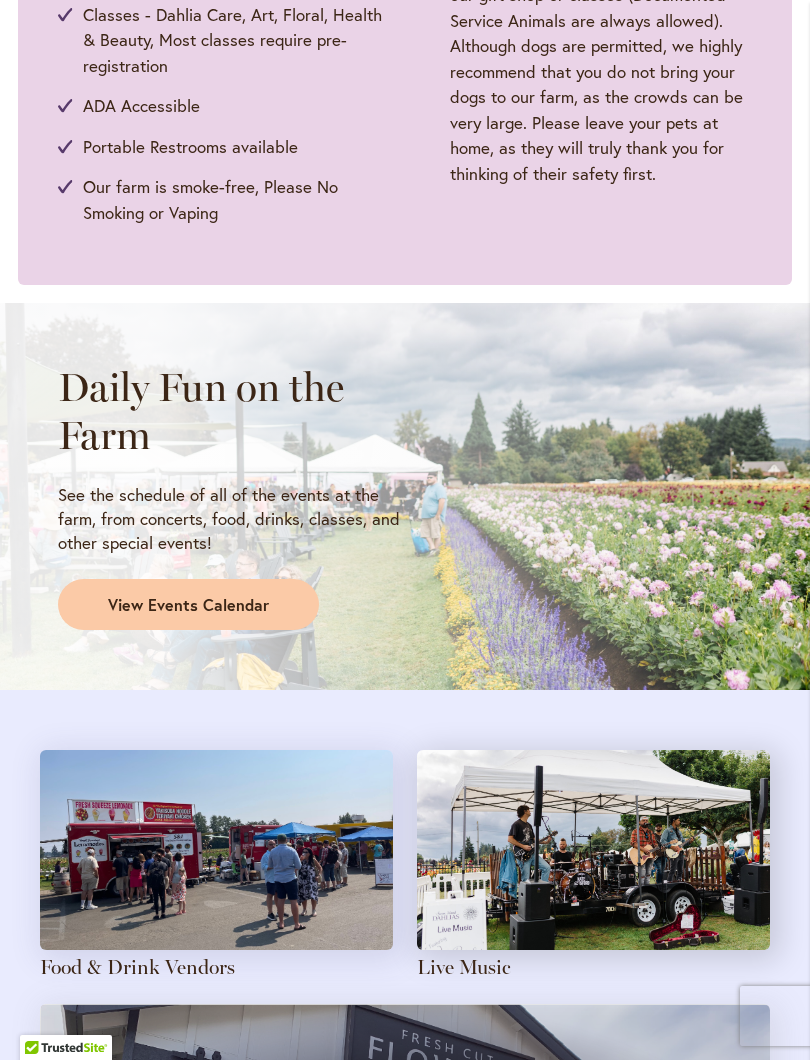 click on "View Events Calendar" at bounding box center (188, 605) 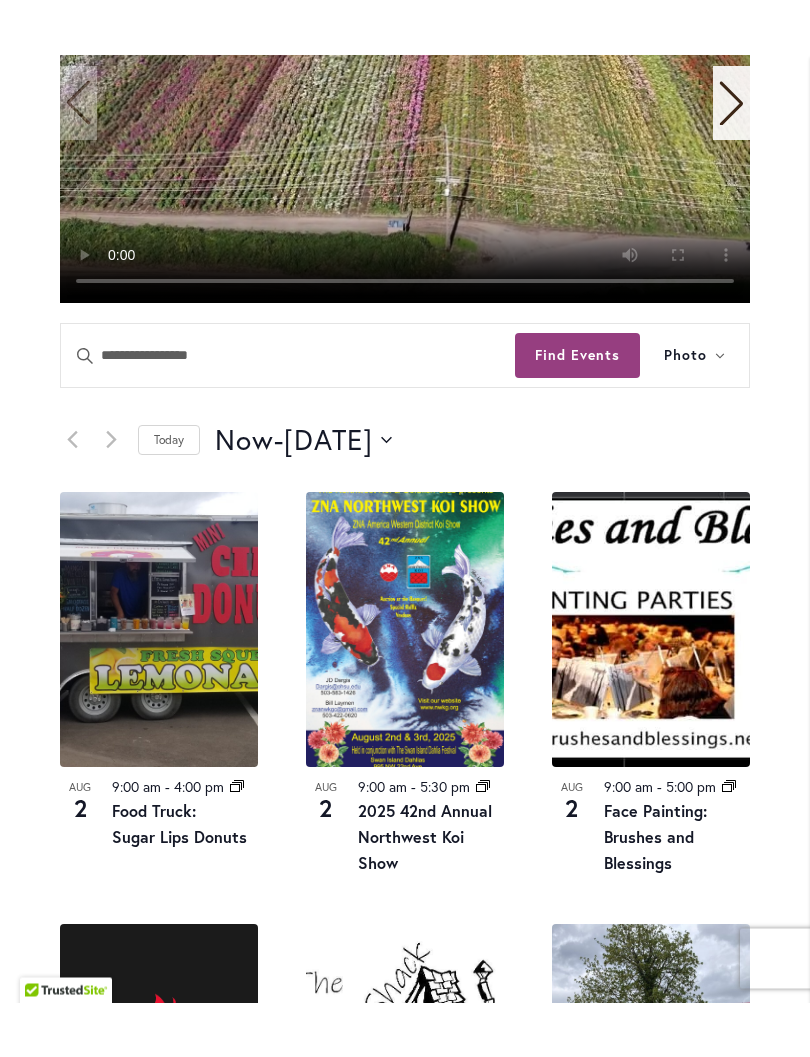 scroll, scrollTop: 728, scrollLeft: 0, axis: vertical 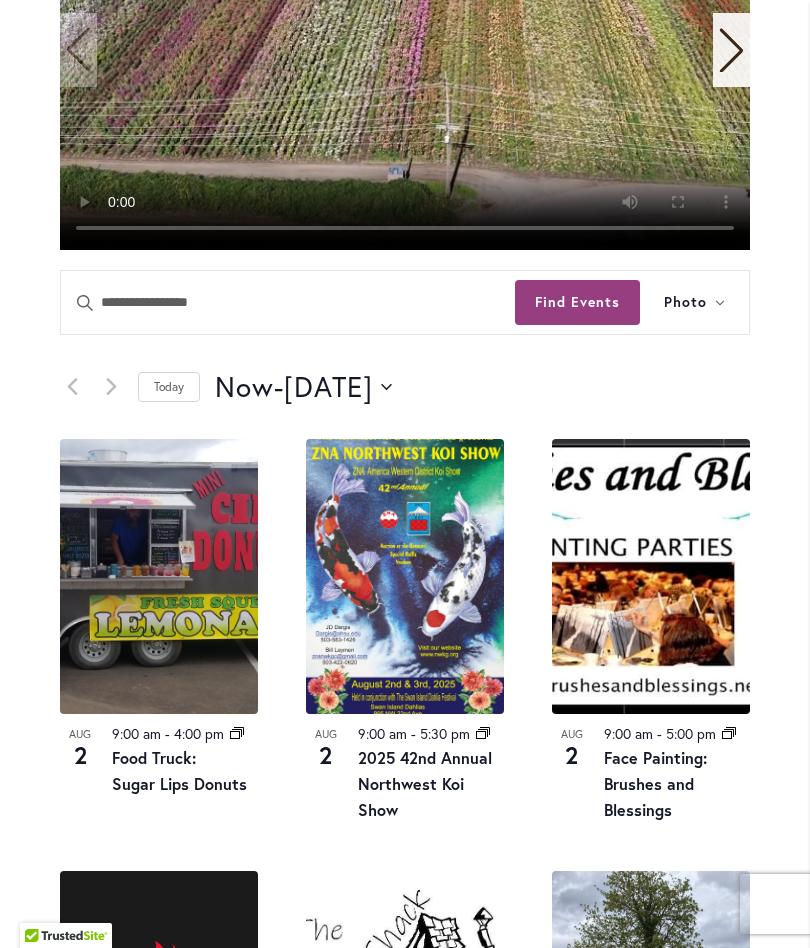 click on "Today" at bounding box center [169, 387] 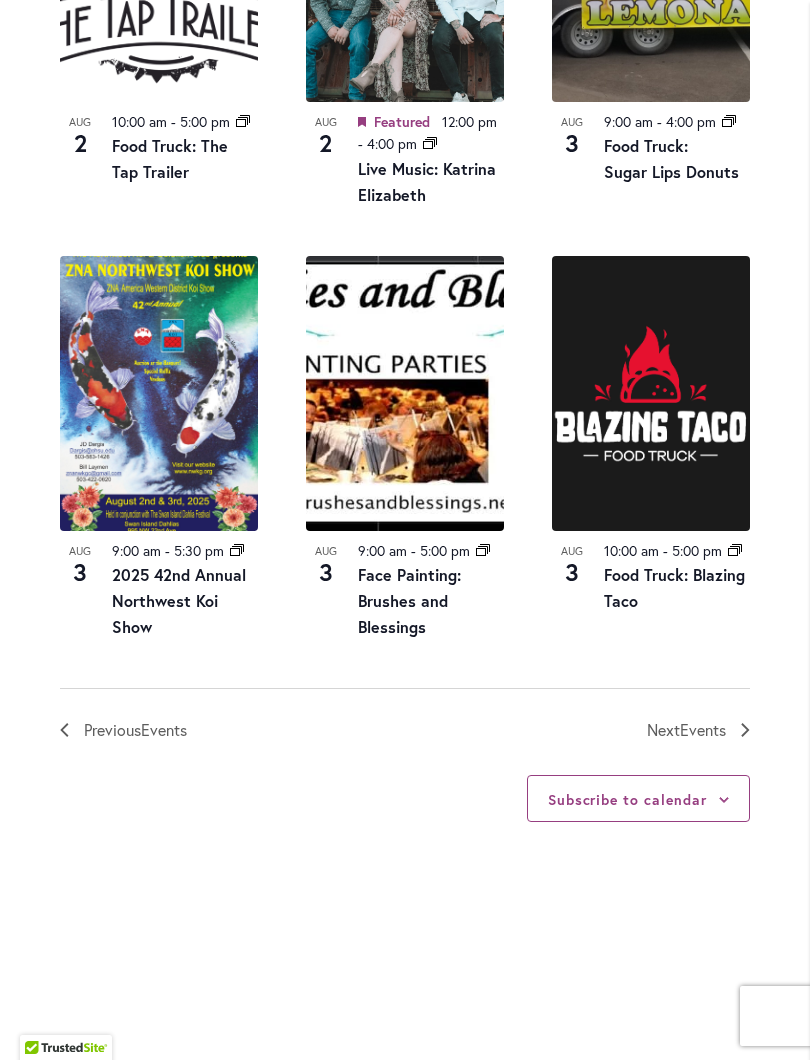 scroll, scrollTop: 2182, scrollLeft: 0, axis: vertical 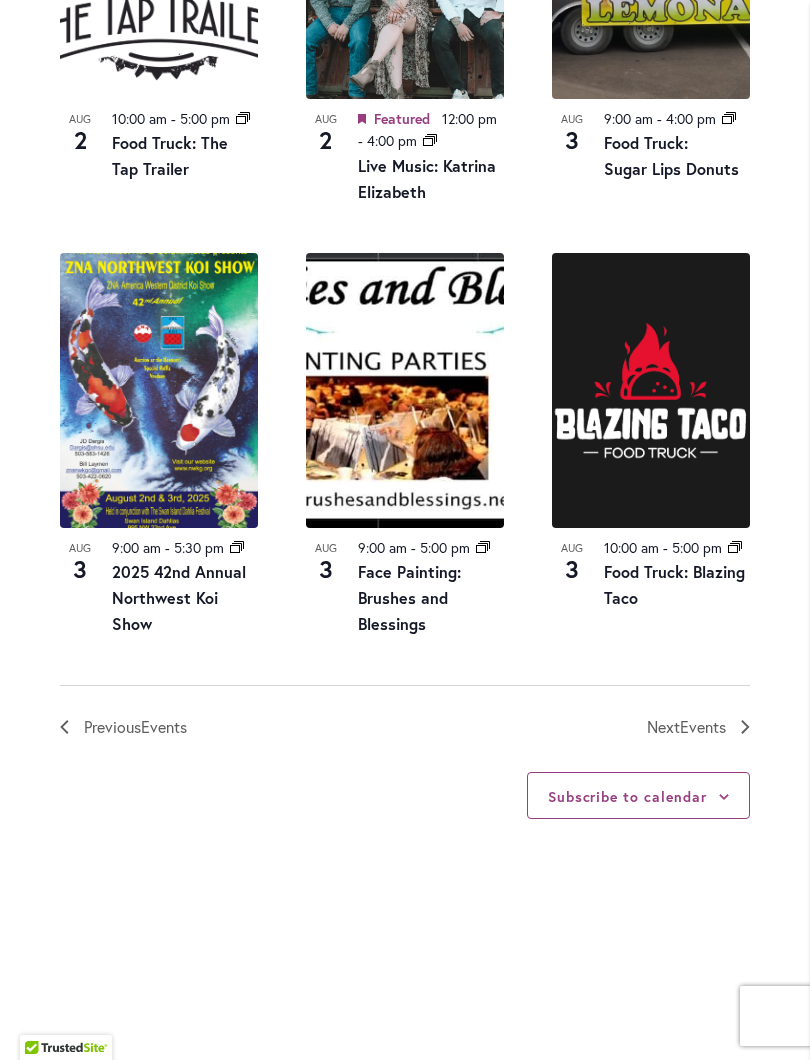 click on "Next  Events" at bounding box center [698, 727] 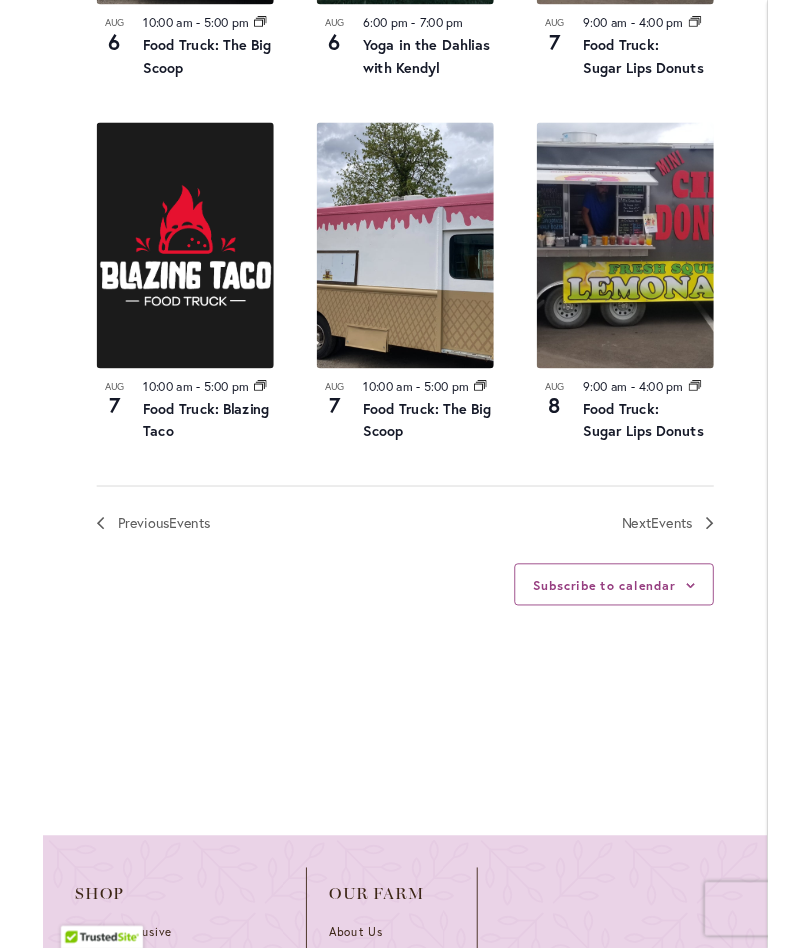 scroll, scrollTop: 2273, scrollLeft: 0, axis: vertical 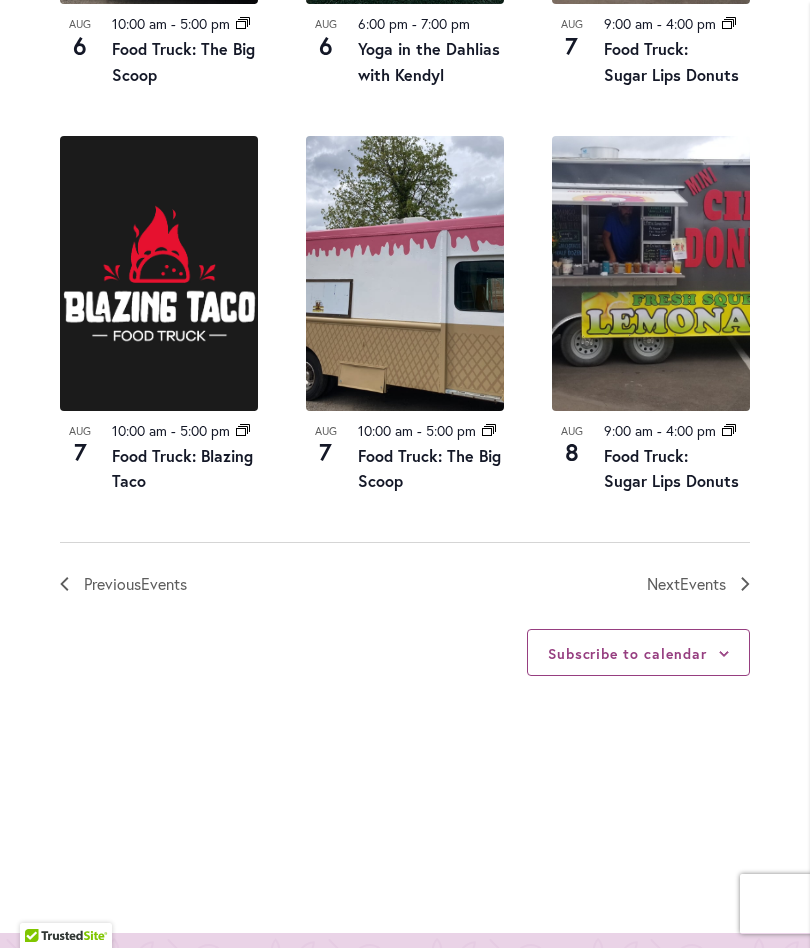 click on "Events" at bounding box center [703, 583] 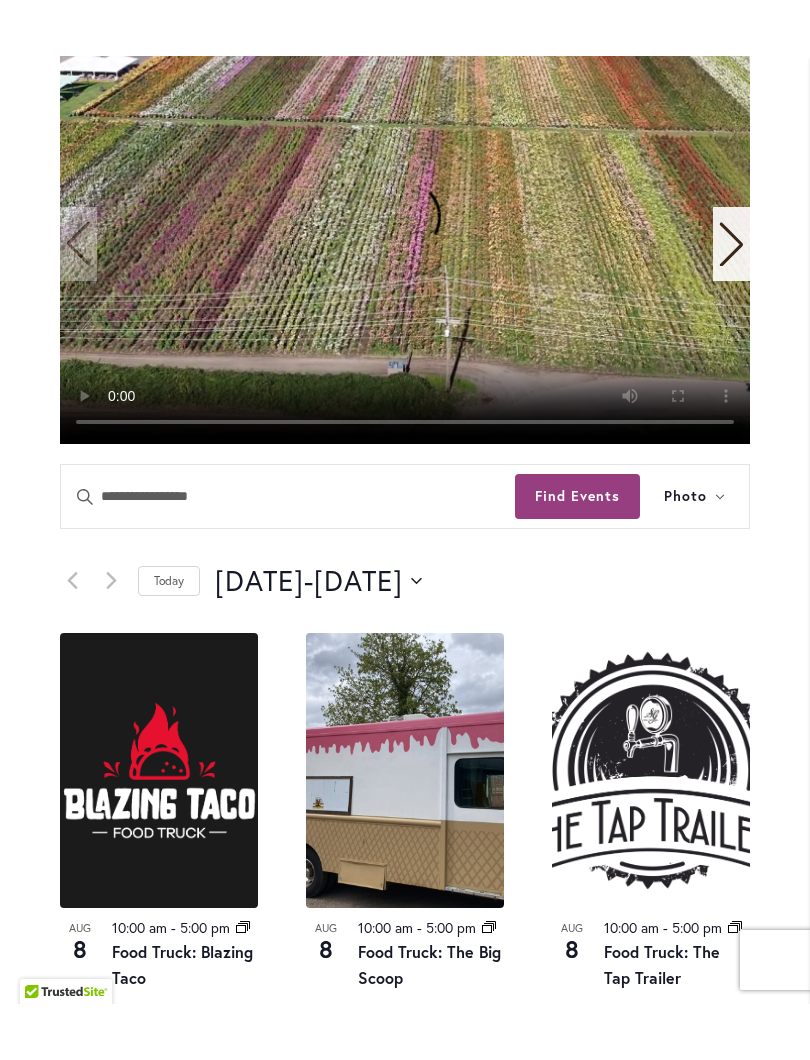 scroll, scrollTop: 589, scrollLeft: 0, axis: vertical 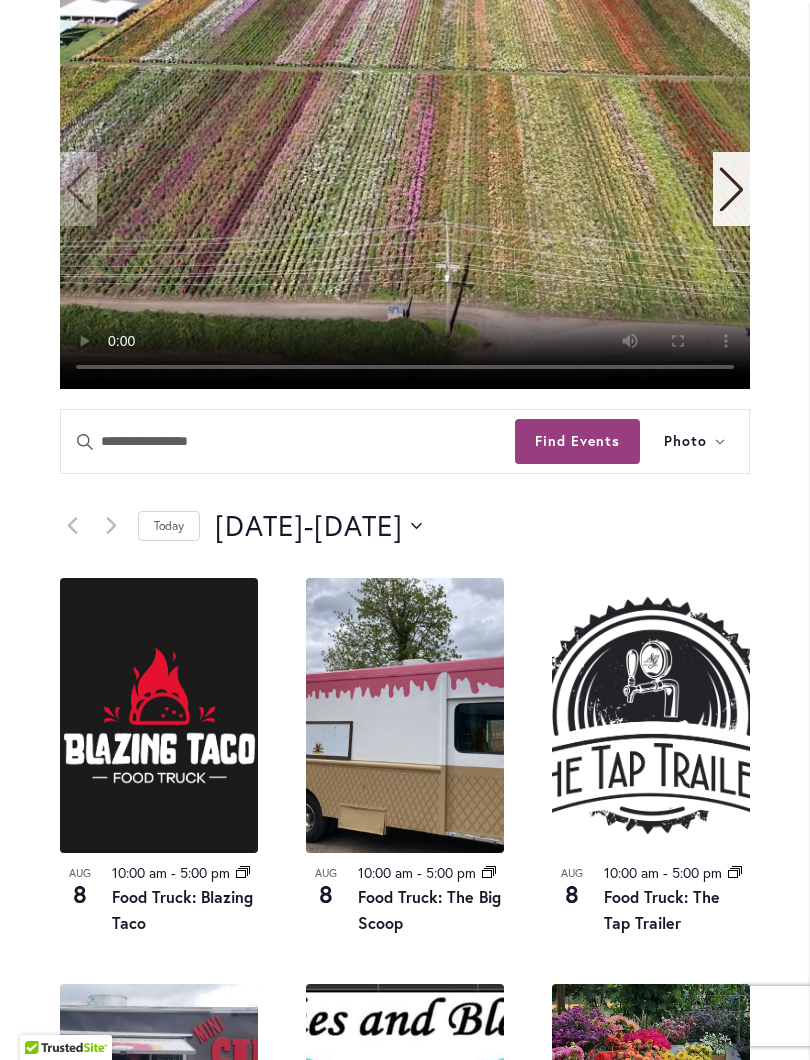 click 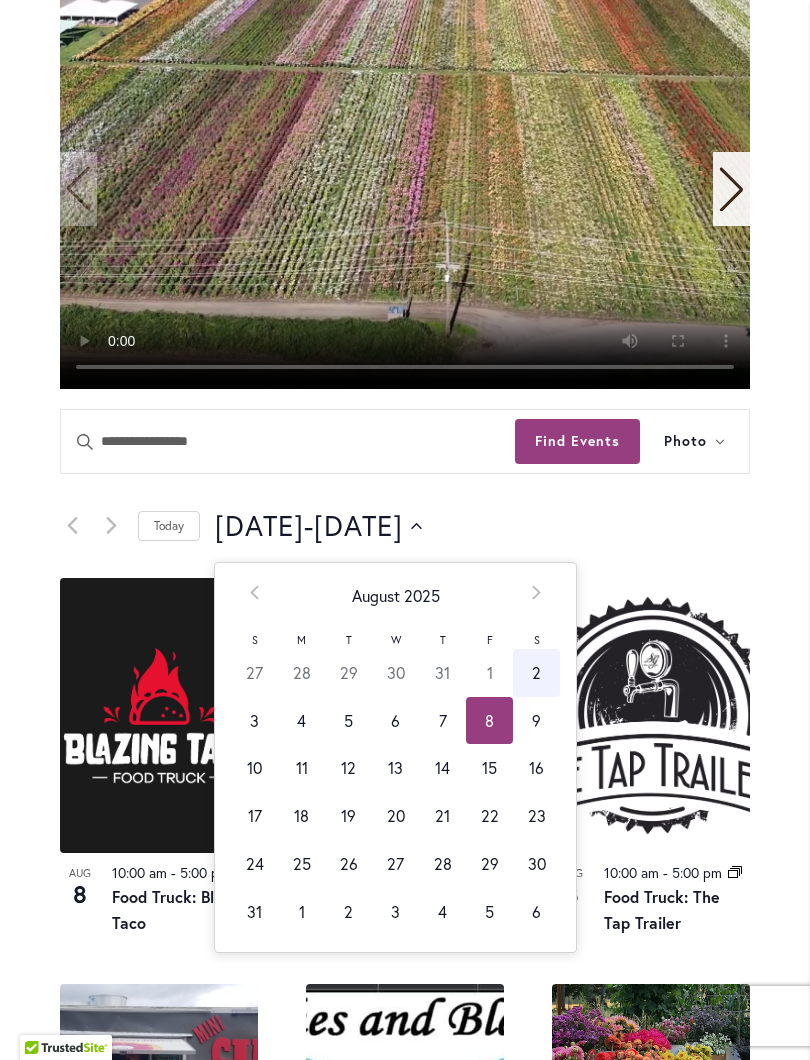 click on "9" at bounding box center [536, 721] 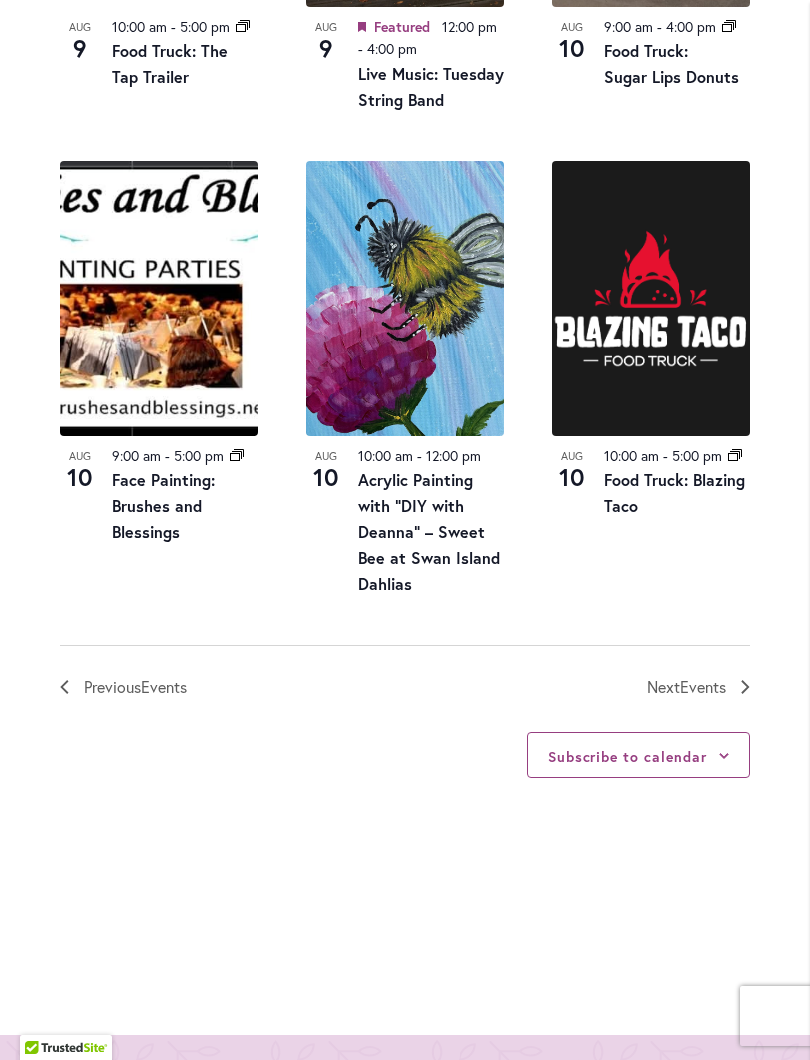scroll, scrollTop: 2245, scrollLeft: 0, axis: vertical 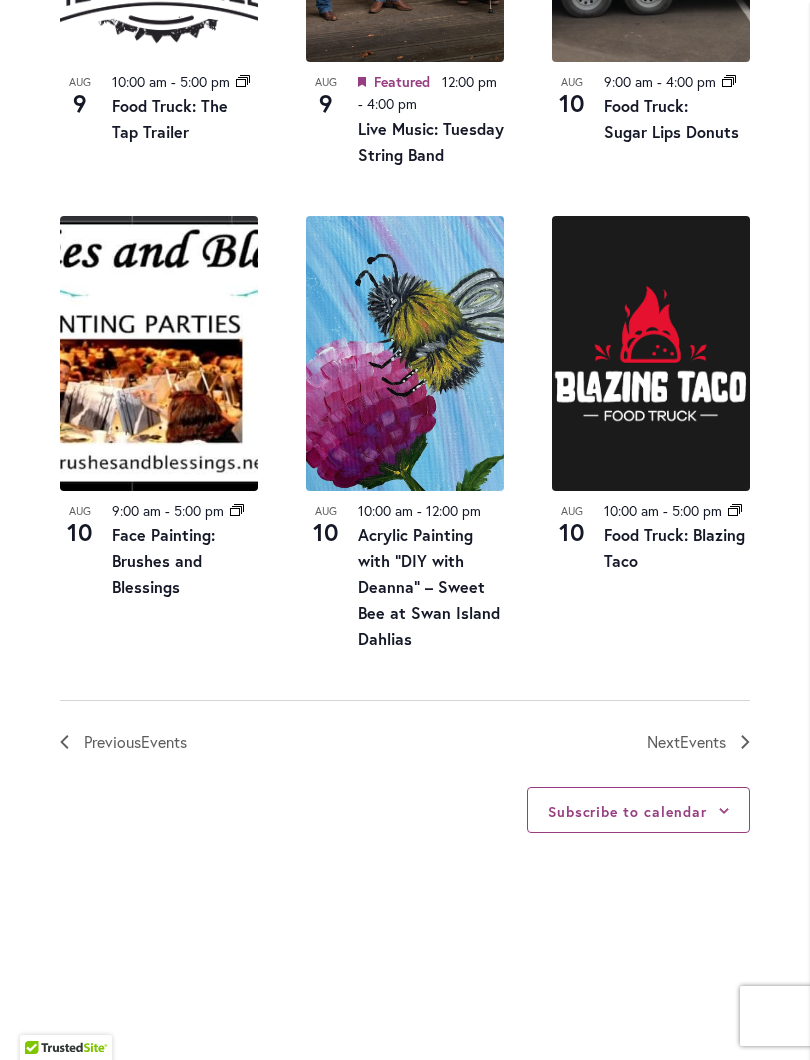 click 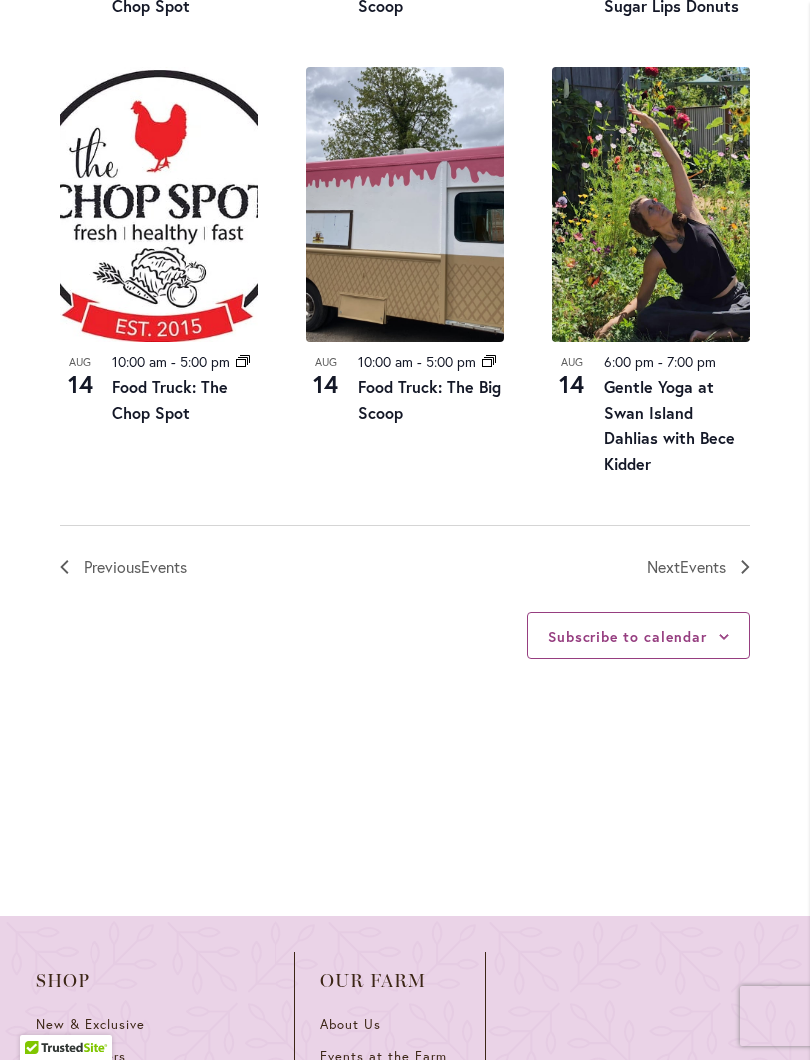 scroll, scrollTop: 2373, scrollLeft: 0, axis: vertical 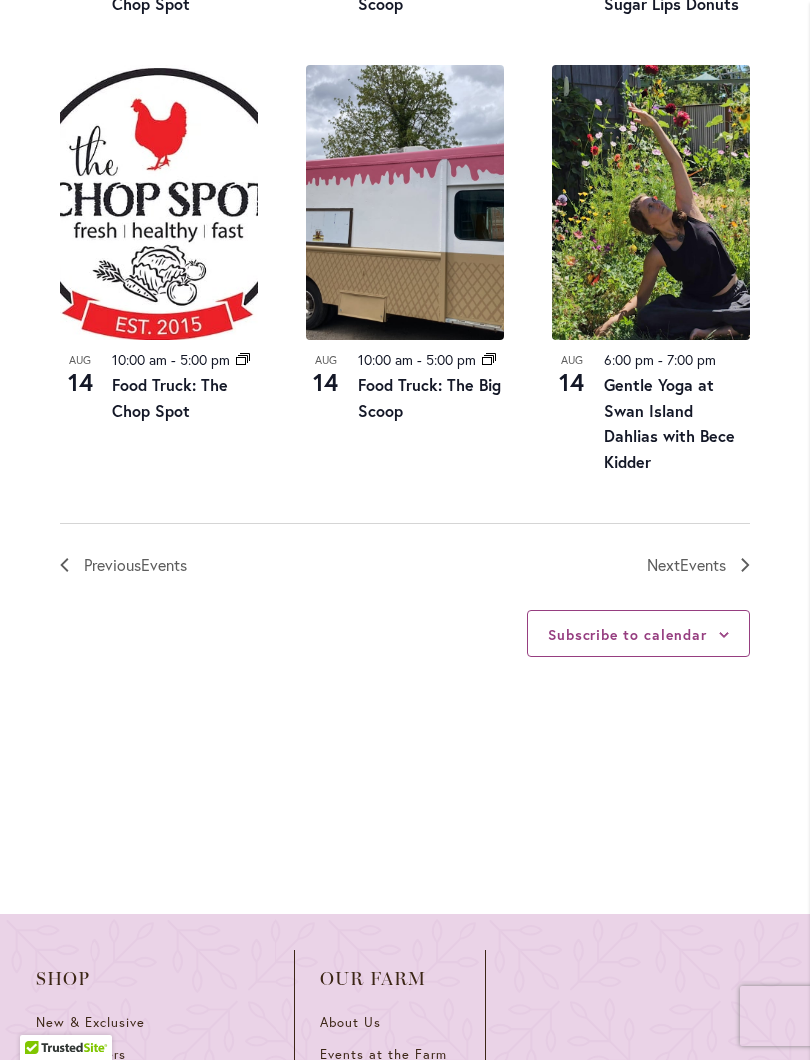 click on "Next  Events" at bounding box center (698, 565) 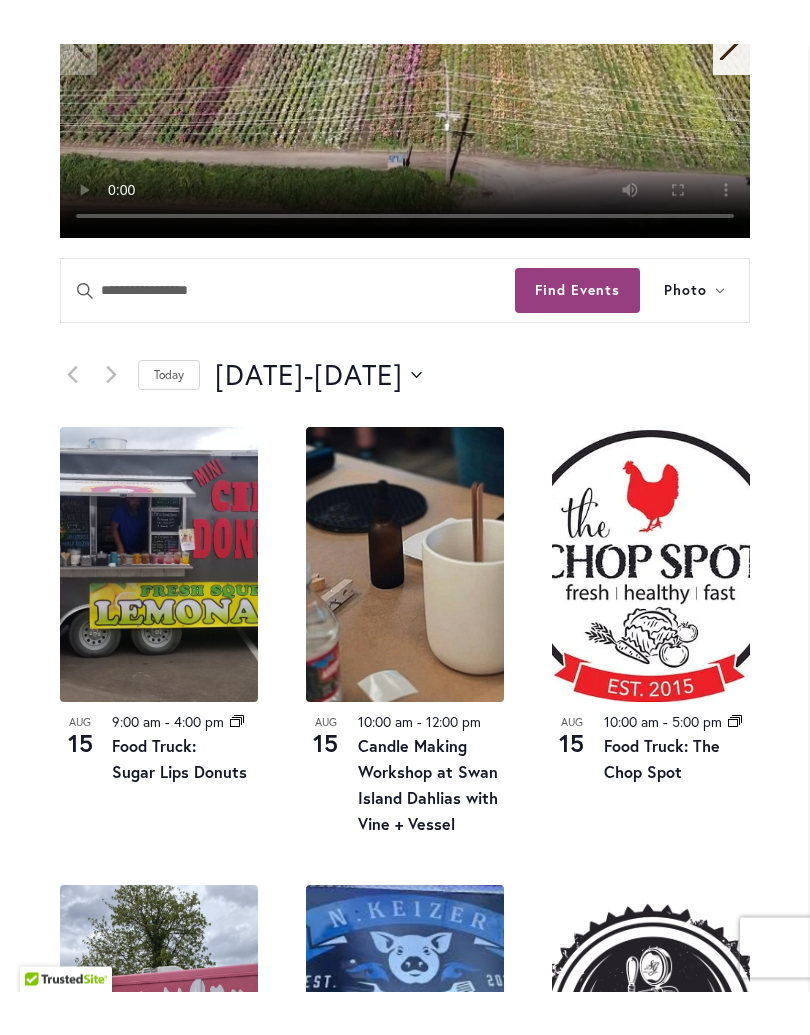 scroll, scrollTop: 758, scrollLeft: 0, axis: vertical 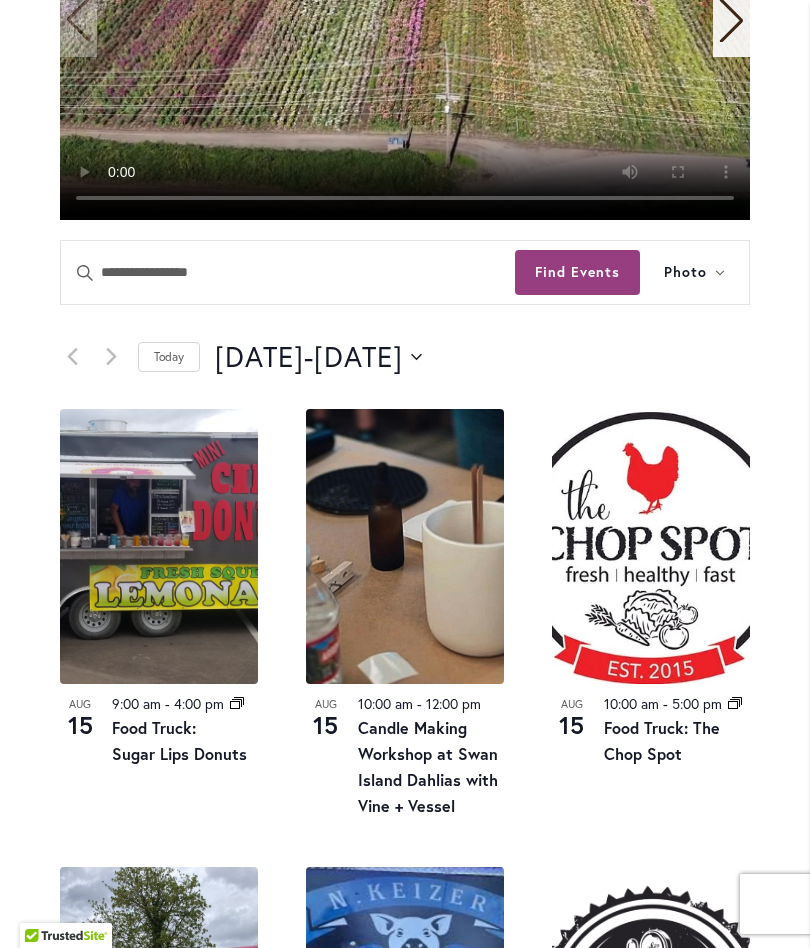 click on "Food Truck: The Chop Spot" at bounding box center [677, 741] 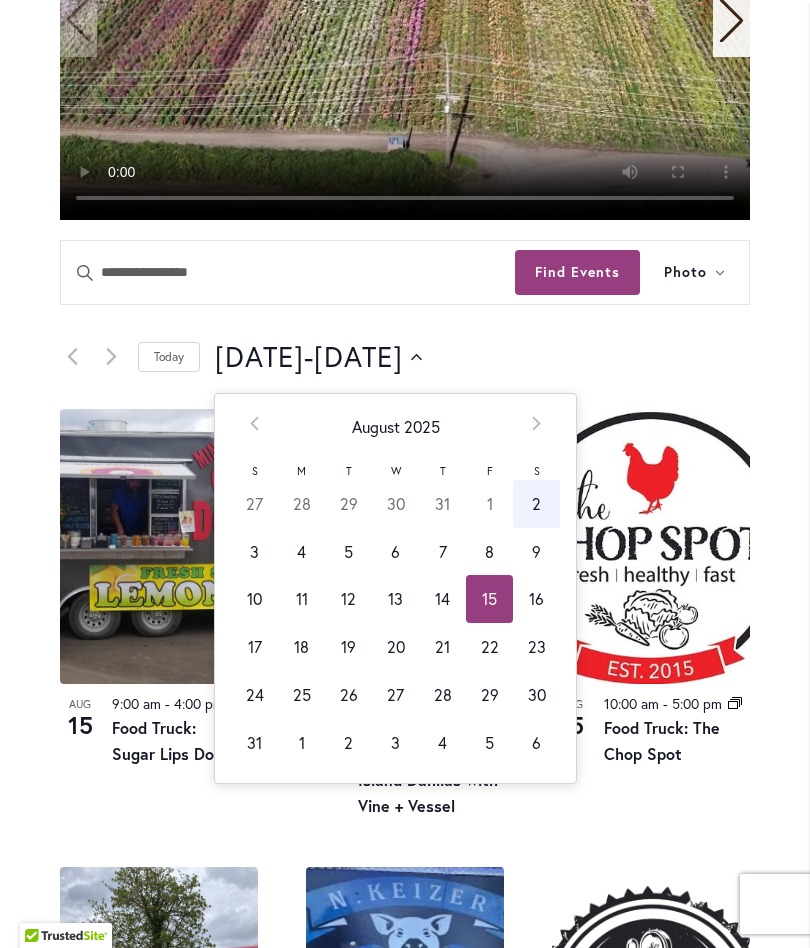 click on "22" at bounding box center [489, 647] 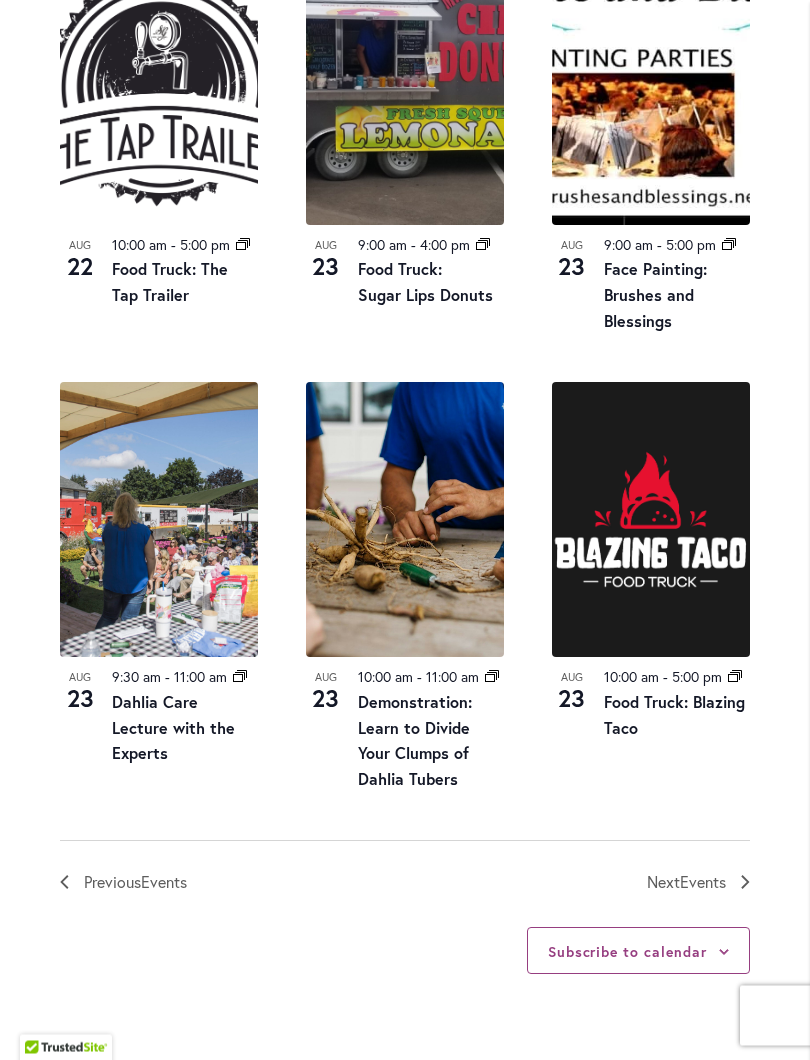 scroll, scrollTop: 2215, scrollLeft: 0, axis: vertical 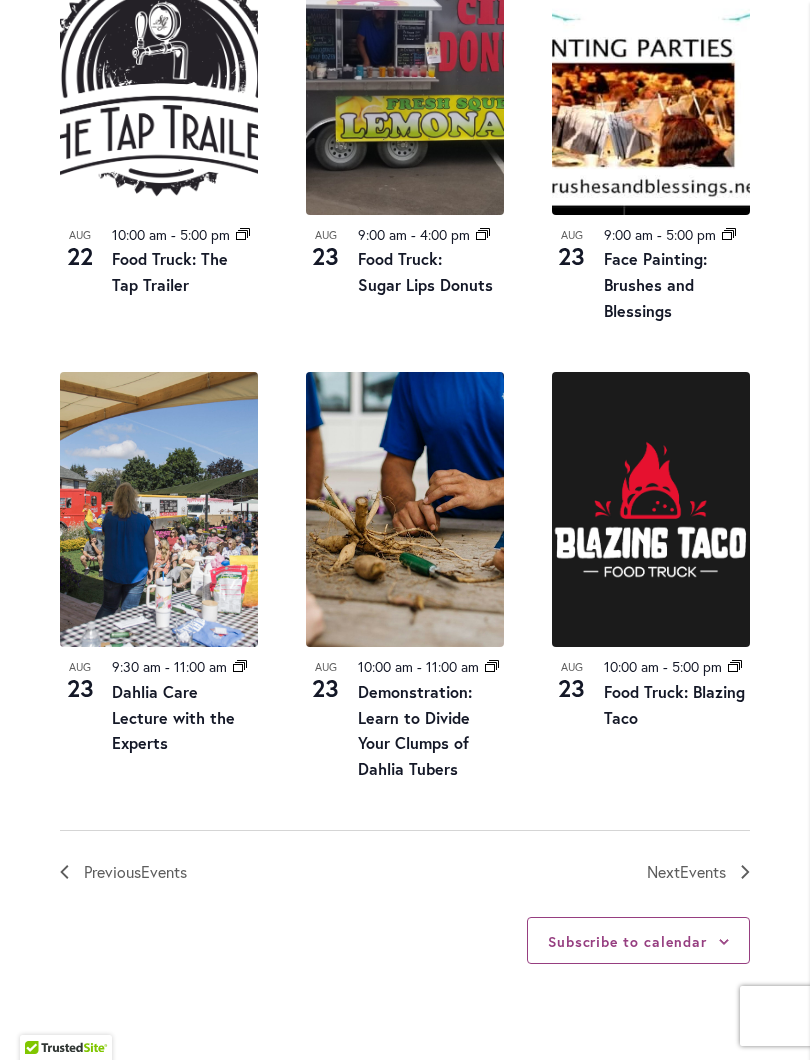 click on "Subscribe to calendar
Google Calendar
iCalendar
Outlook 365
Outlook Live
Export .ics file
Export Outlook .ics file" at bounding box center [405, 940] 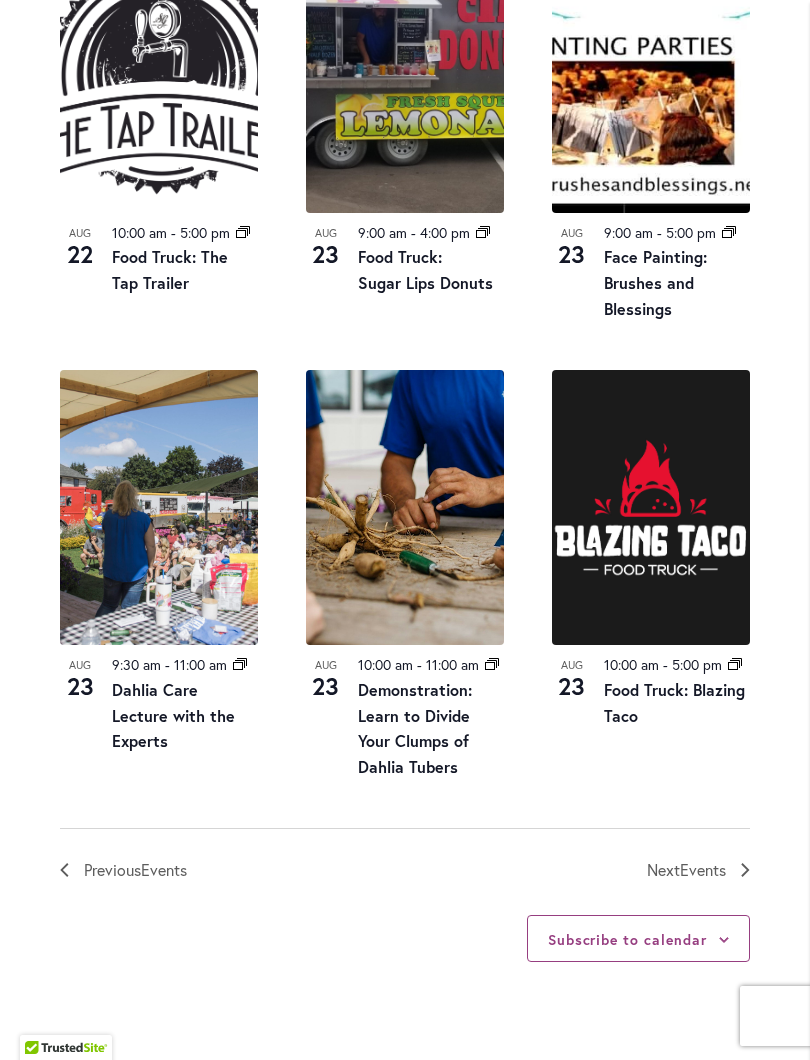 scroll, scrollTop: 2229, scrollLeft: 0, axis: vertical 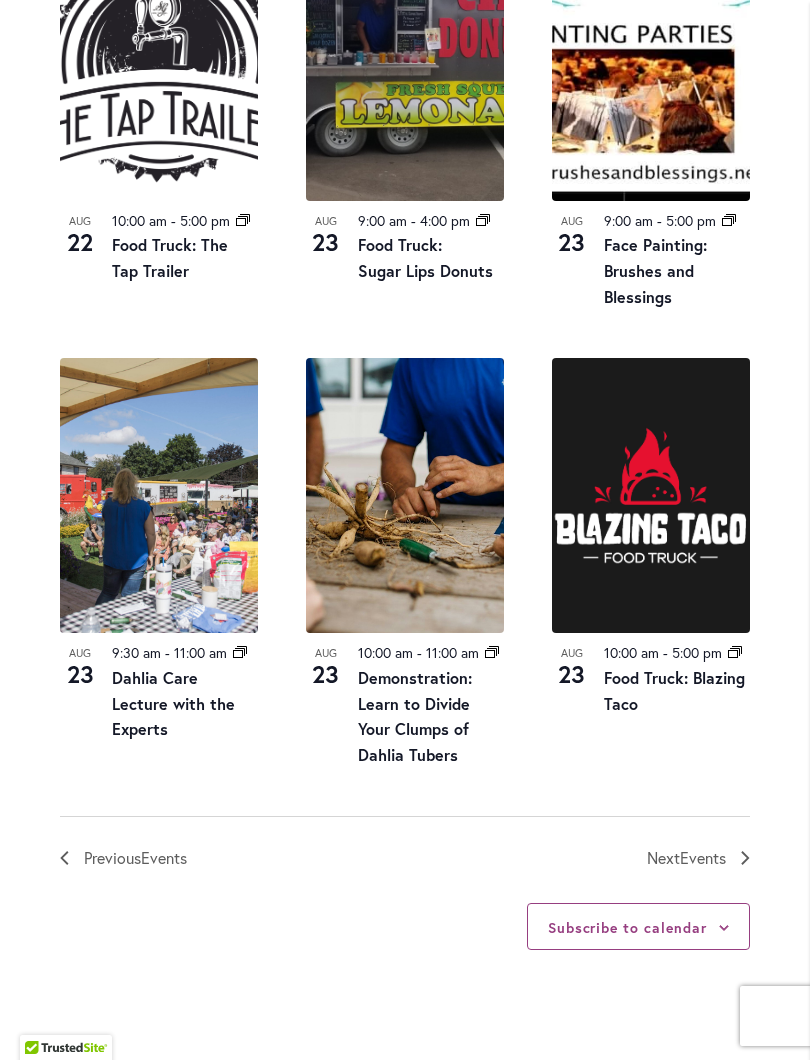 click on "12 events found.
Home       Events     Upcoming Events
Events Calendar
We are very proud of the farming tradition our family brings to the business we've owned and operated for three generations.
Festival Hours
Wednesday - Sunday 9:00 am - 5:30 pm Closed Monday & Tuesday
Events Search and Views Navigation
Search
Enter Keyword. Search for Events by Keyword.
Find Events
Event Views Navigation
Photo
List
Month
Photo
Week" at bounding box center (405, -416) 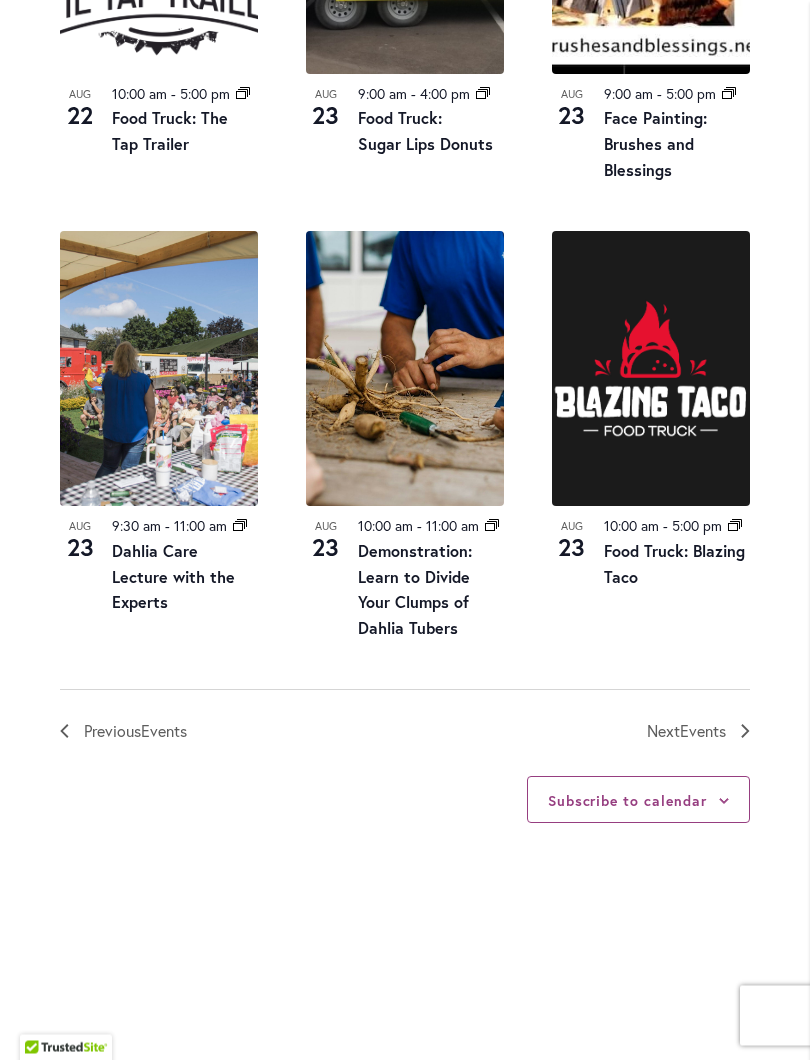 scroll, scrollTop: 2356, scrollLeft: 0, axis: vertical 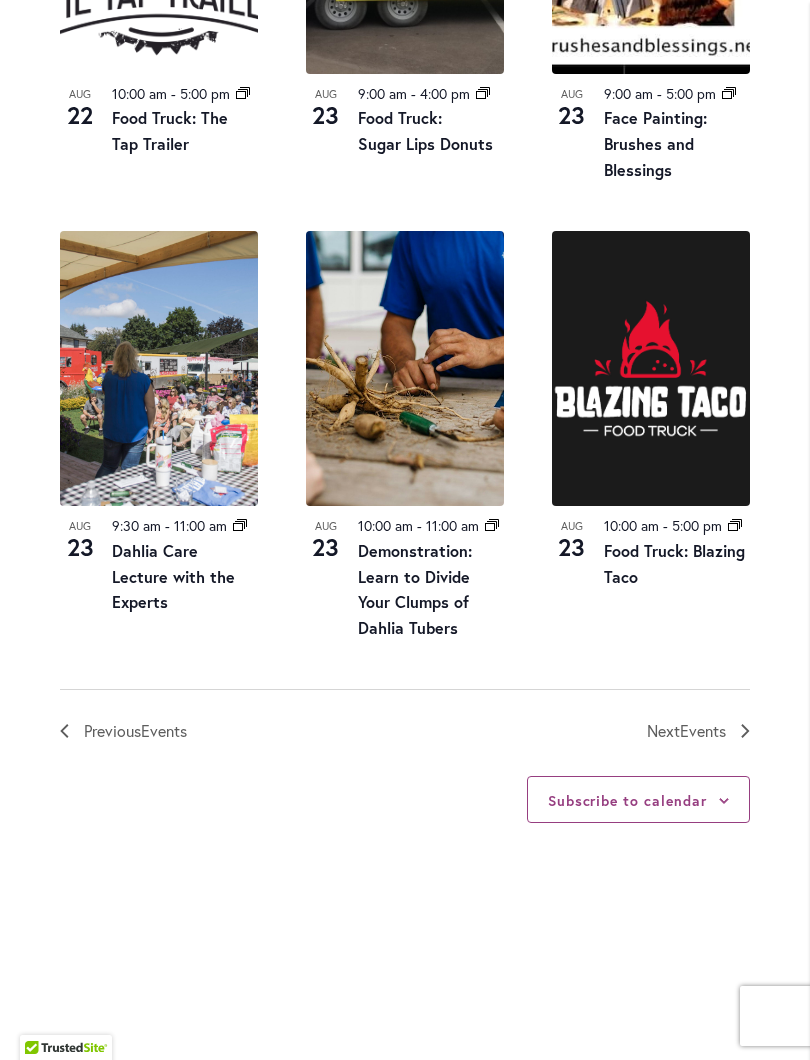 click on "Events" at bounding box center (703, 730) 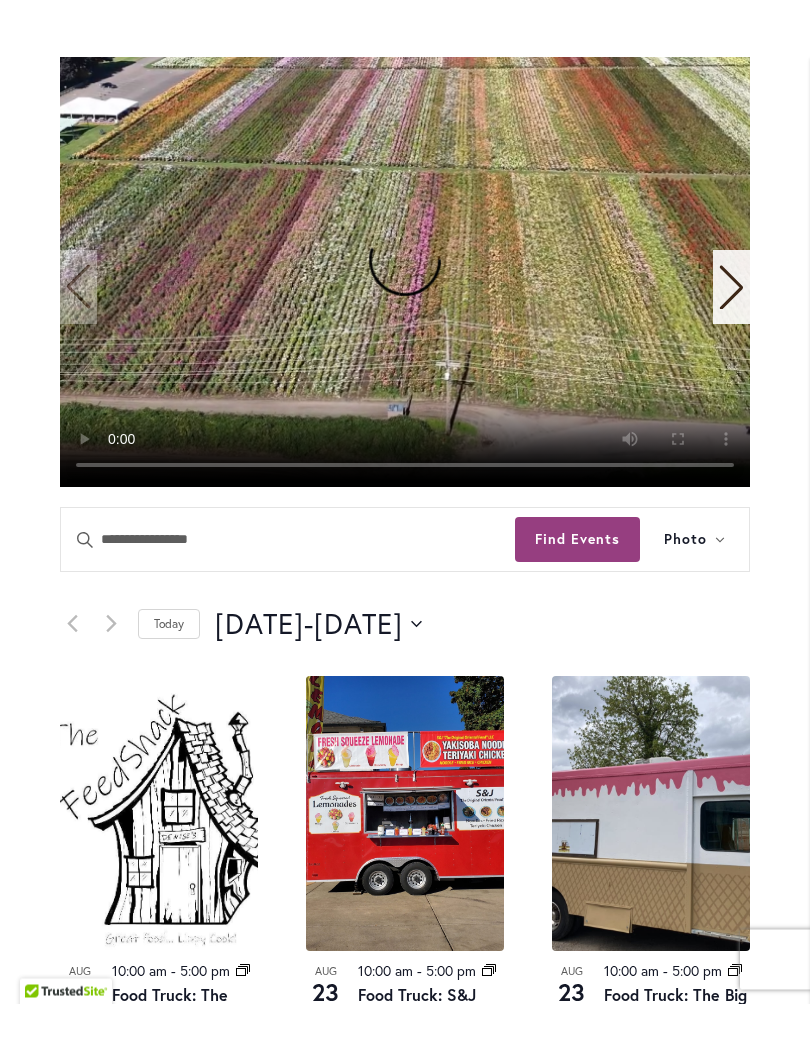 scroll, scrollTop: 541, scrollLeft: 0, axis: vertical 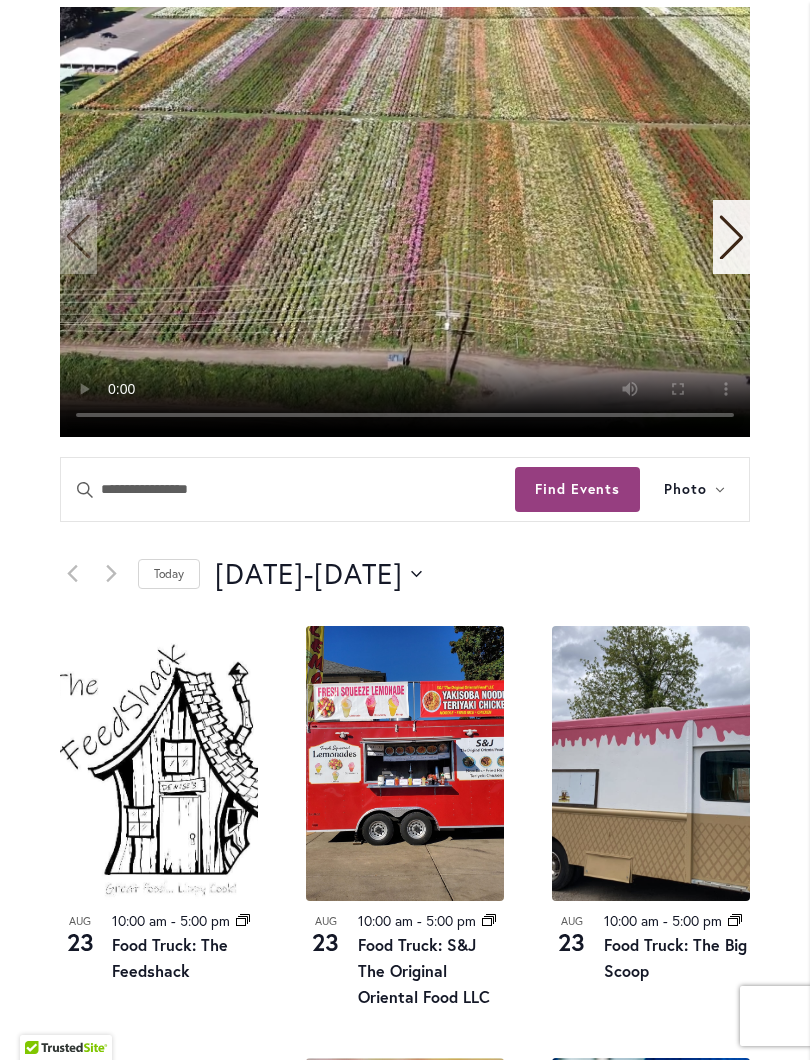 click 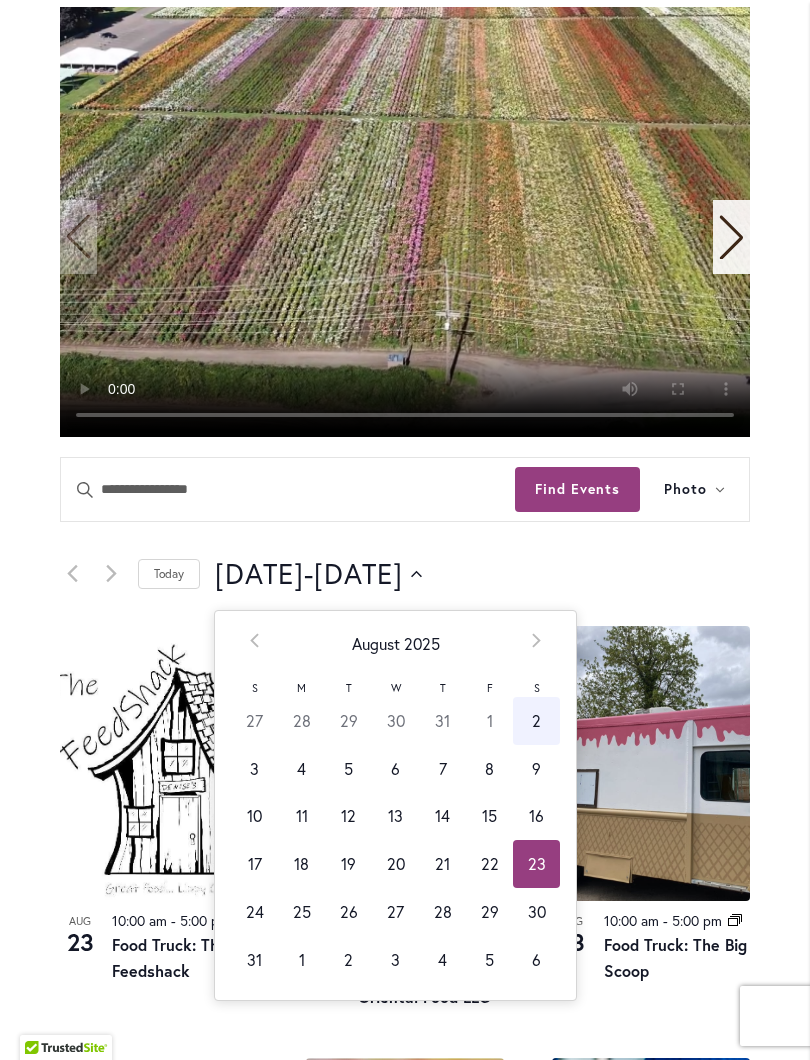 click on "30" at bounding box center [536, 912] 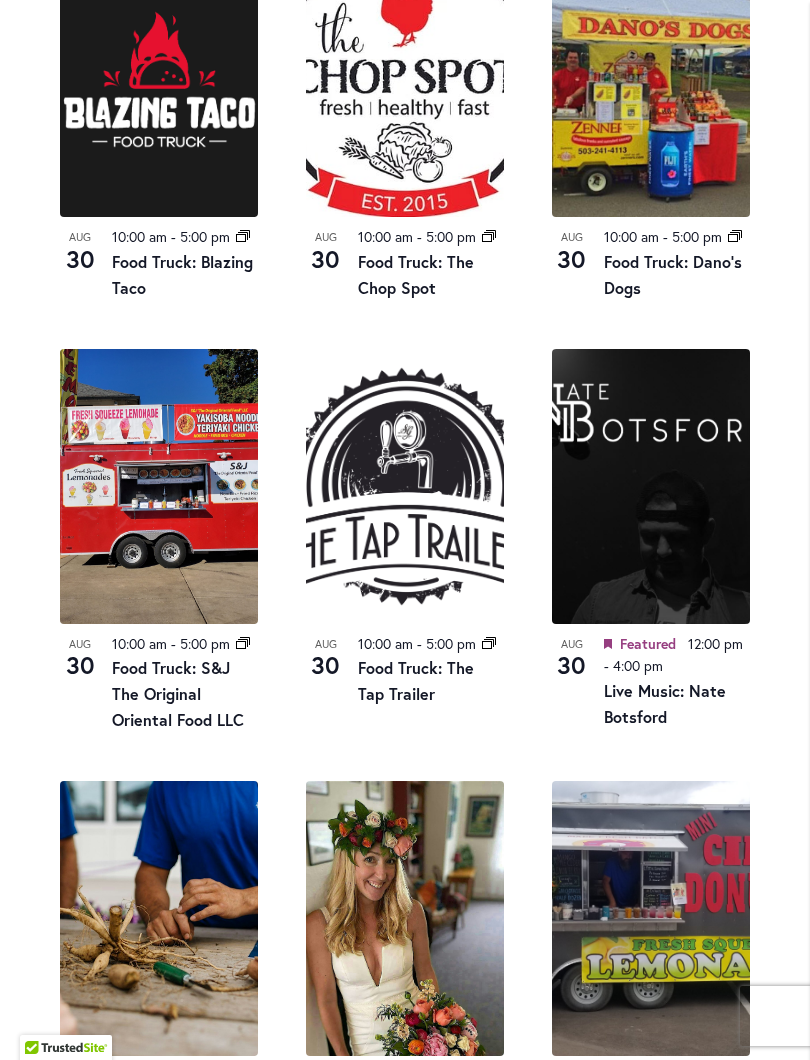 scroll, scrollTop: 1697, scrollLeft: 0, axis: vertical 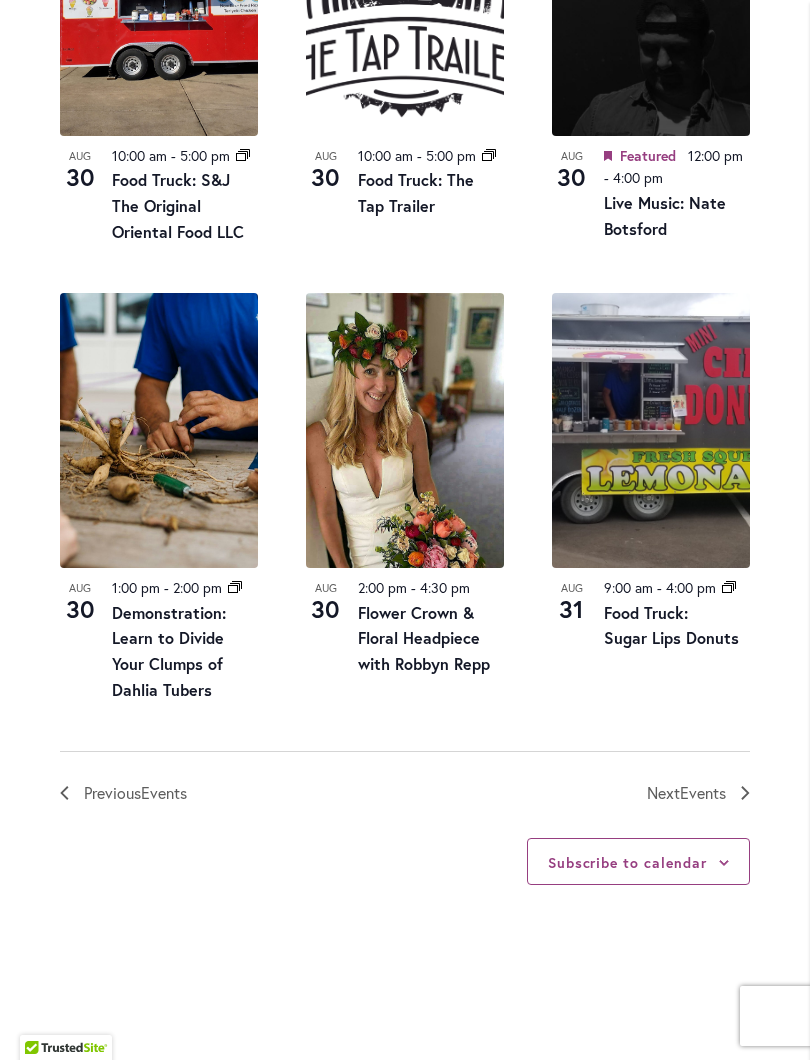 click on "Next  Events" at bounding box center (698, 793) 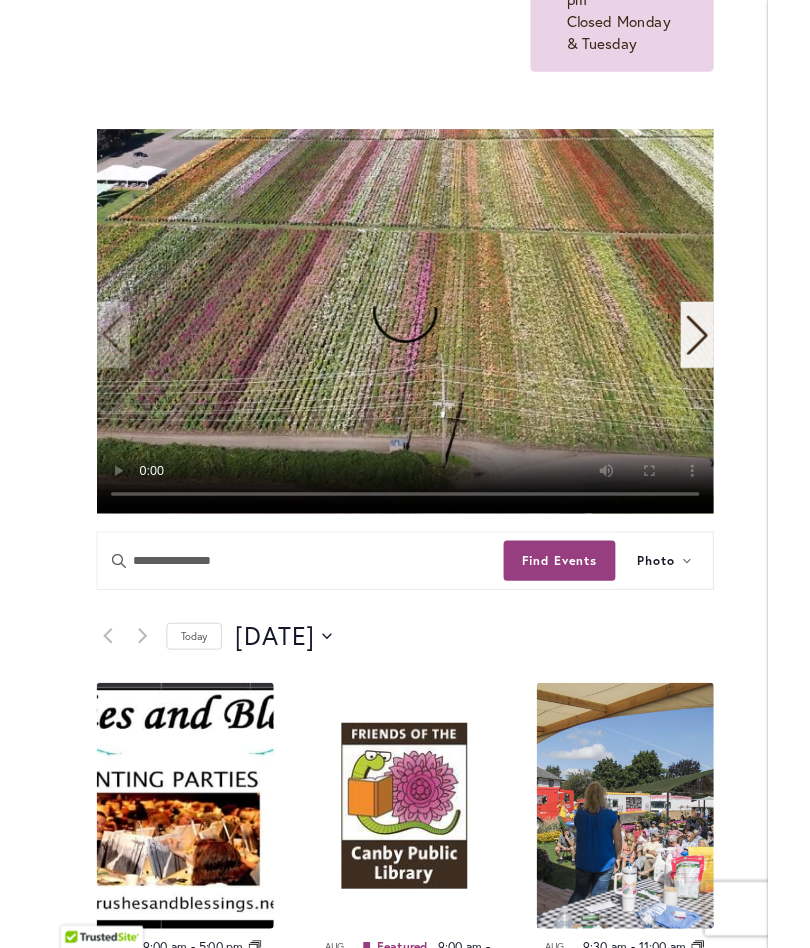 scroll, scrollTop: 403, scrollLeft: 0, axis: vertical 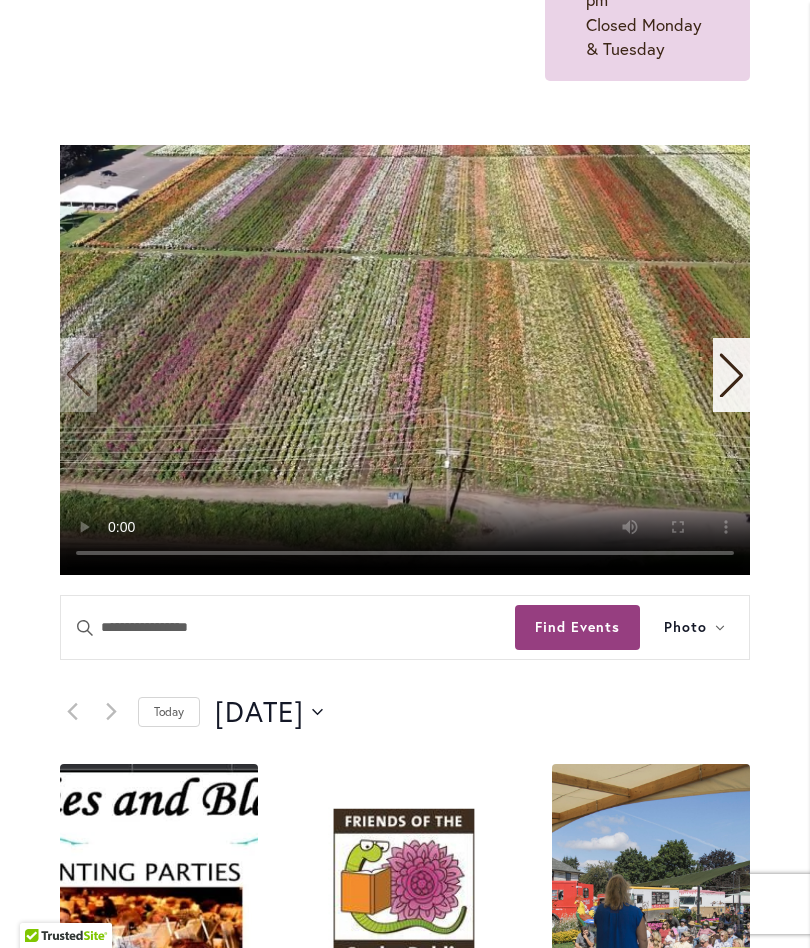 click on "Today" at bounding box center [169, 712] 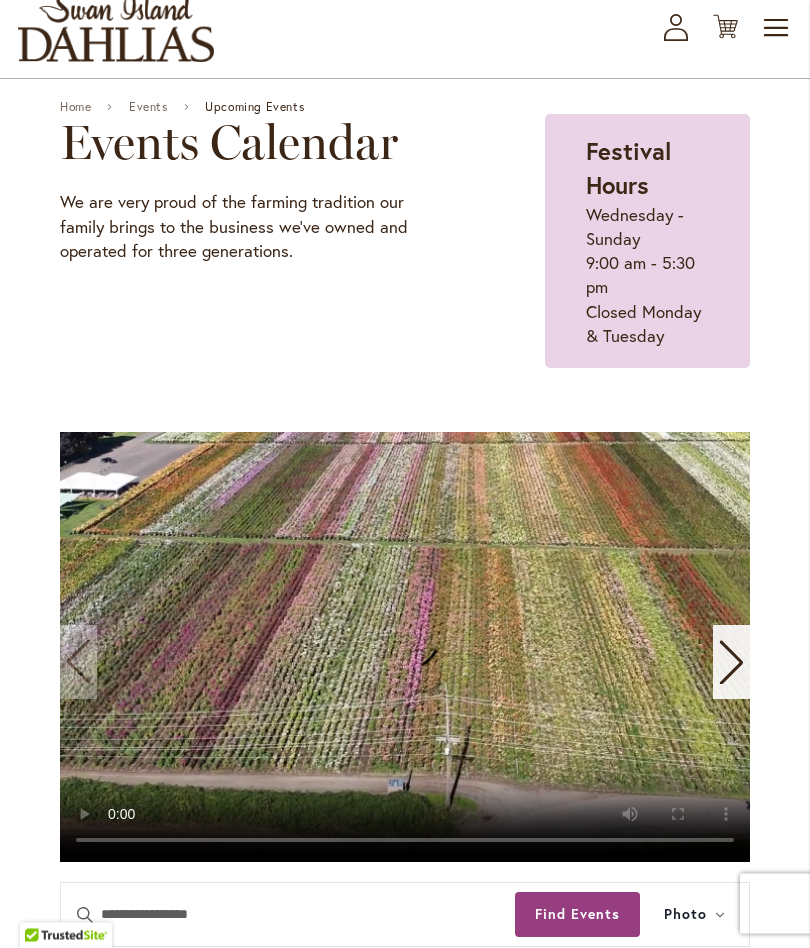 scroll, scrollTop: 0, scrollLeft: 0, axis: both 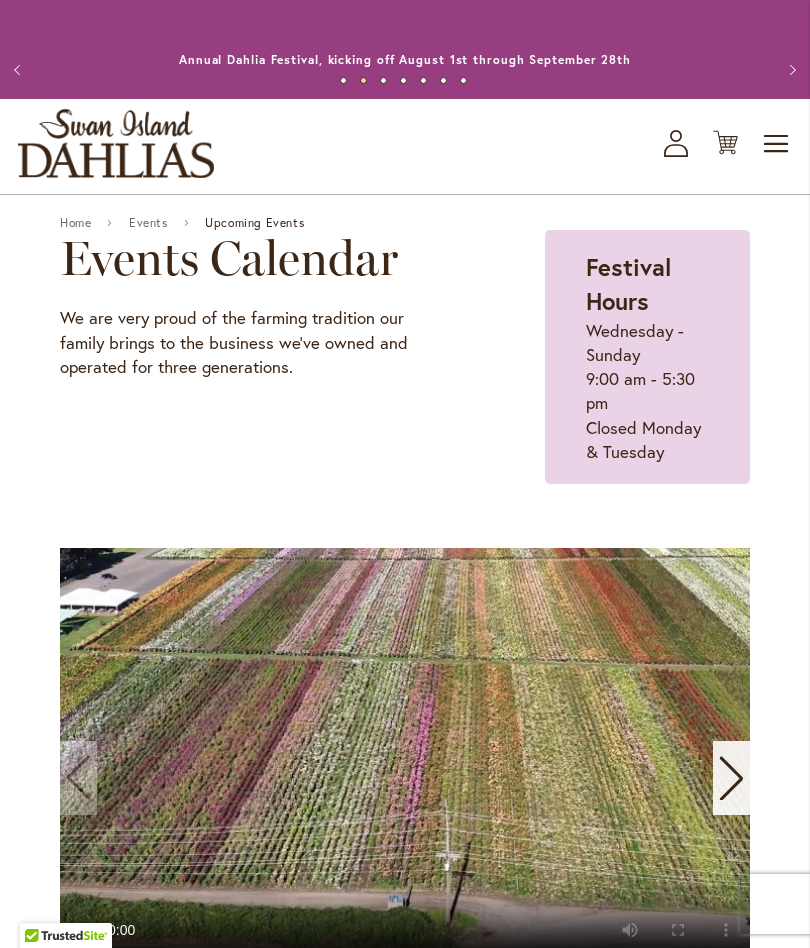 click at bounding box center (405, 763) 